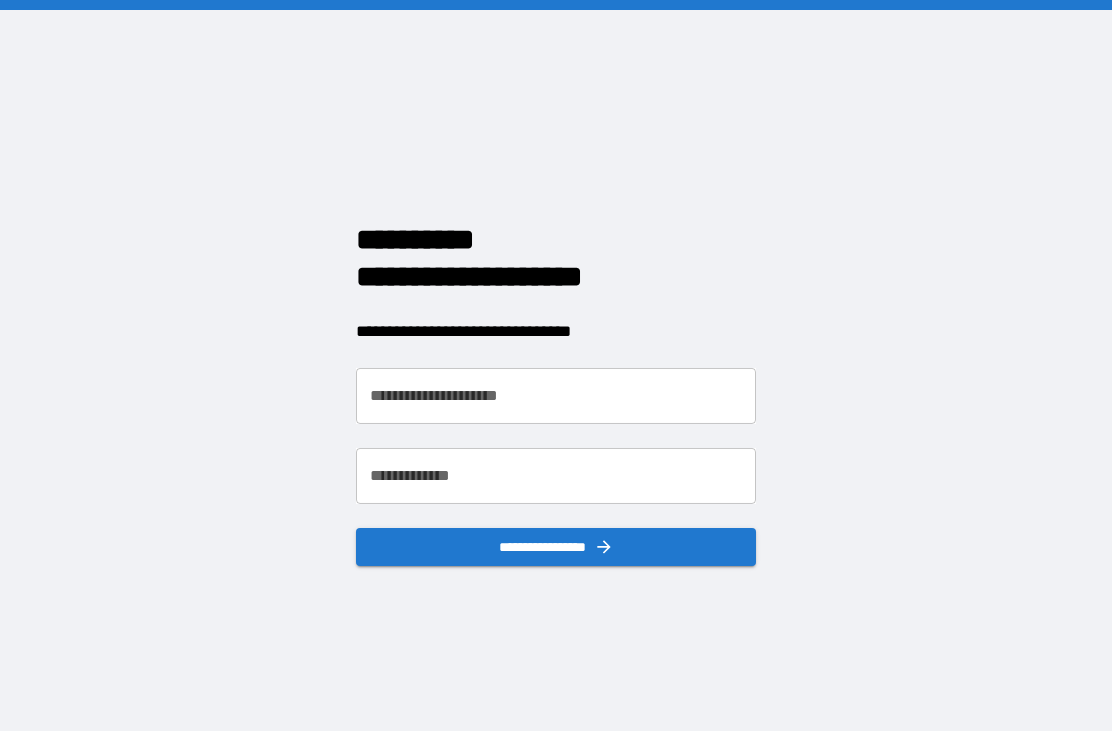 scroll, scrollTop: 0, scrollLeft: 0, axis: both 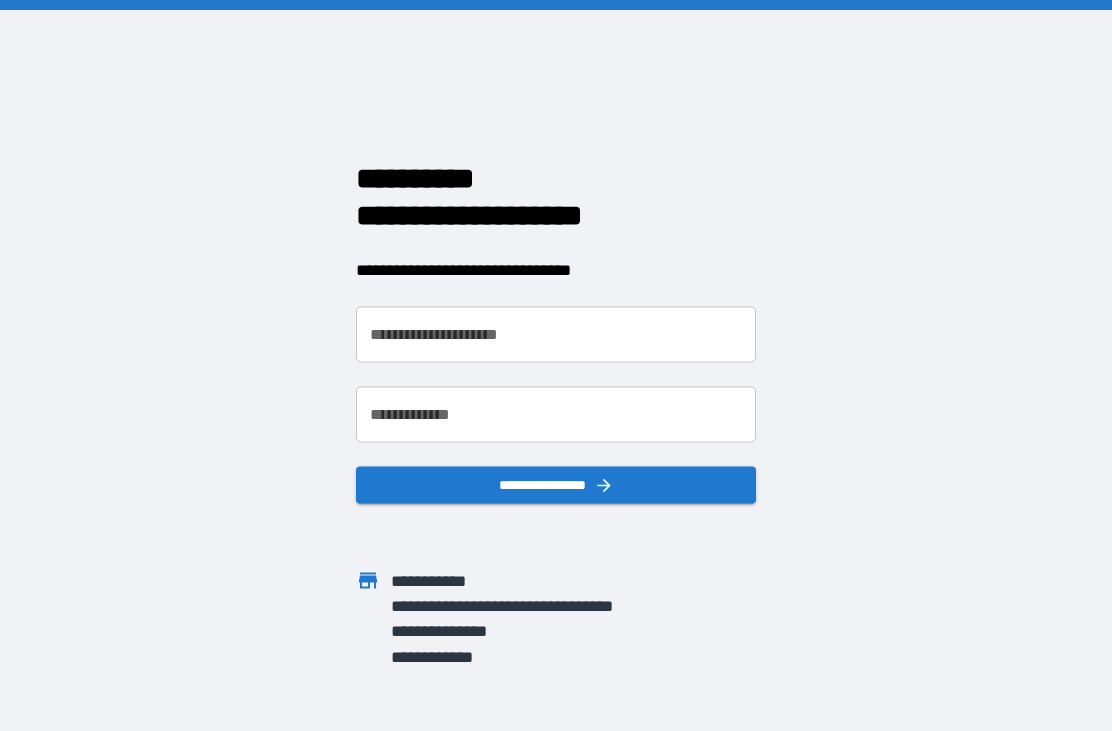 click on "**********" at bounding box center [556, 334] 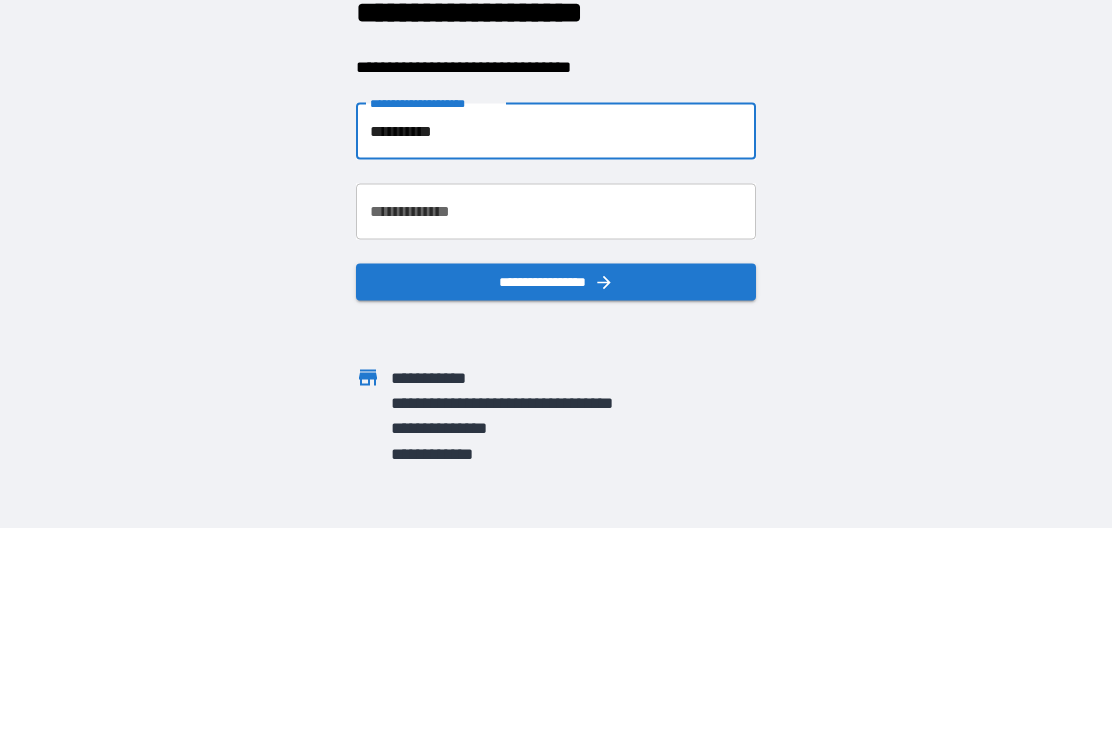type on "**********" 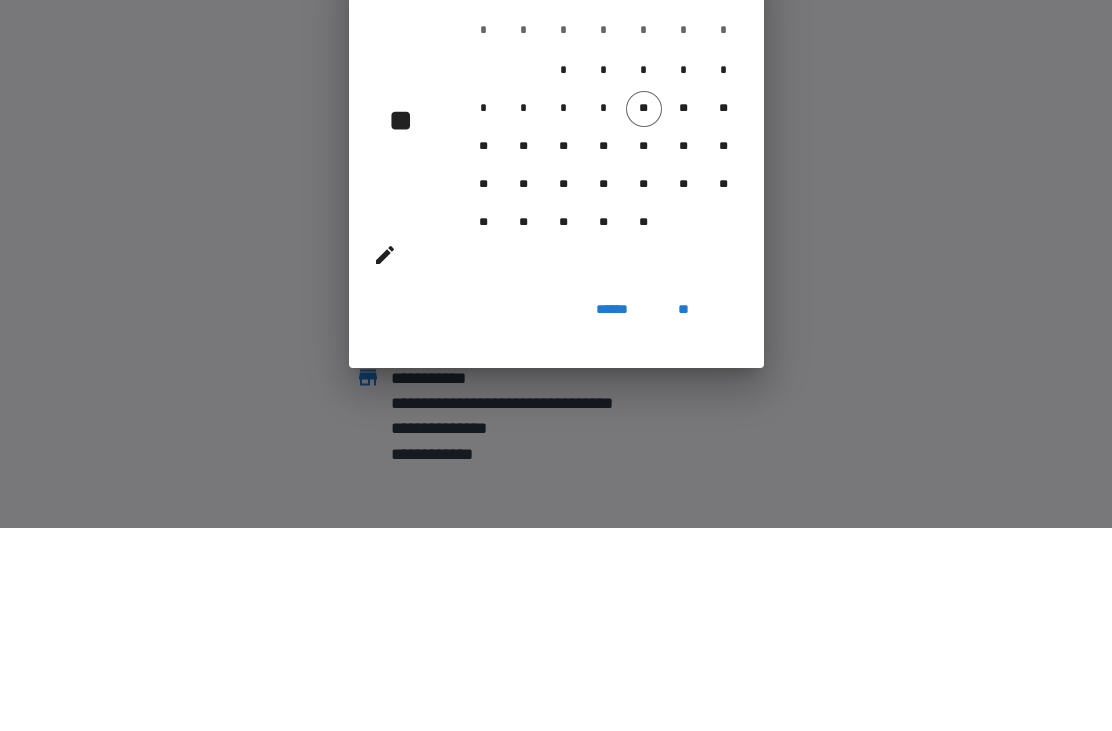 scroll, scrollTop: 64, scrollLeft: 0, axis: vertical 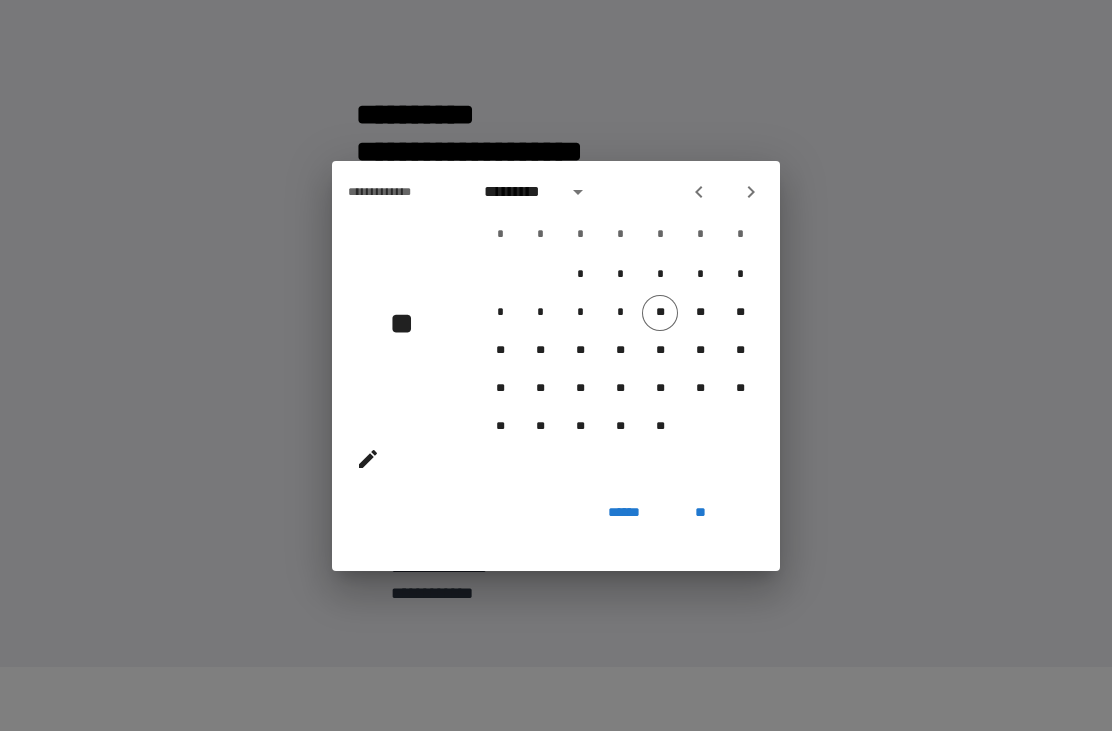 click 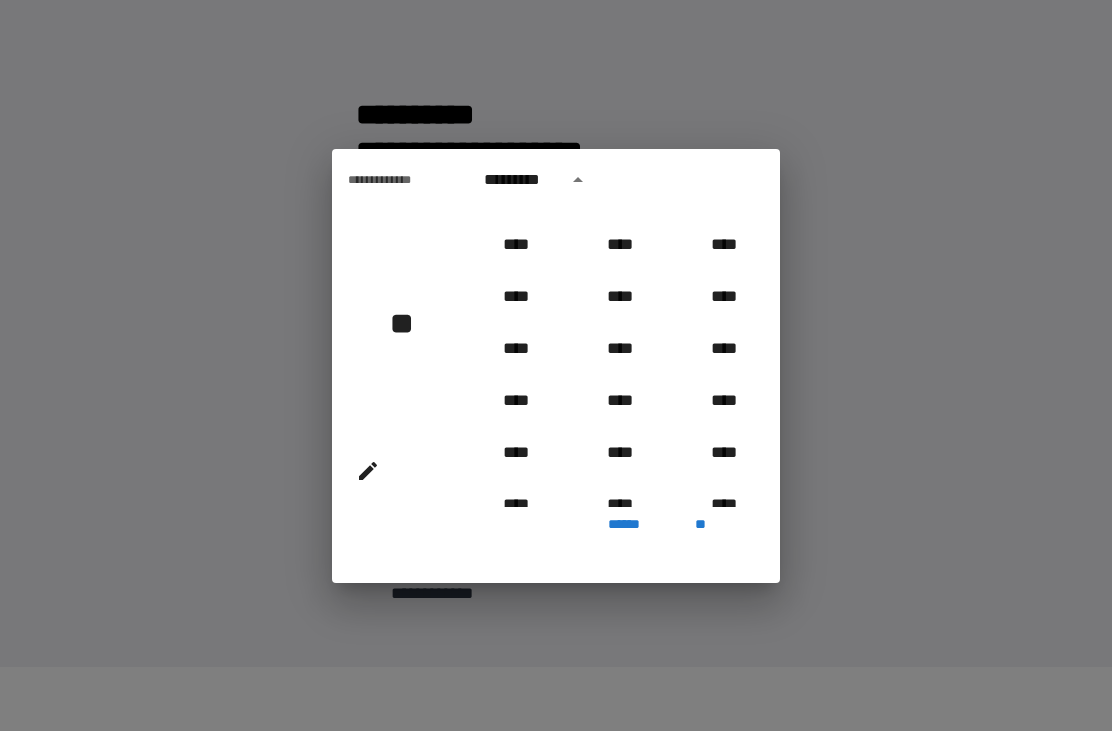scroll, scrollTop: 970, scrollLeft: 0, axis: vertical 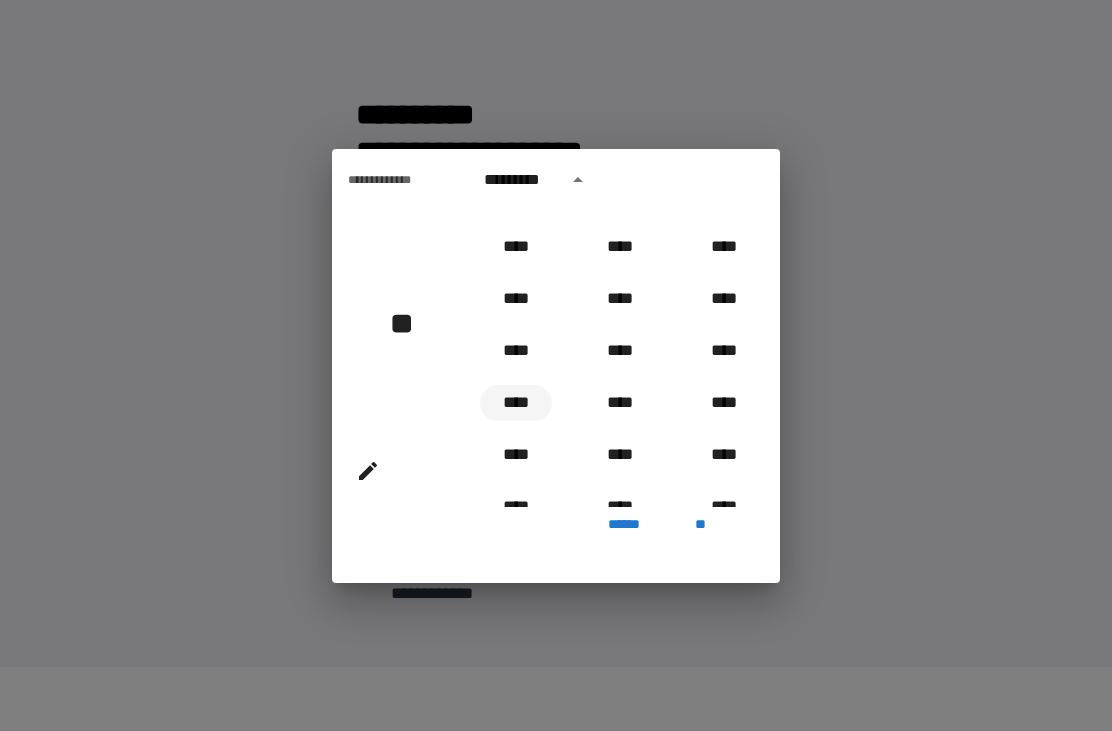 click on "****" at bounding box center [516, 403] 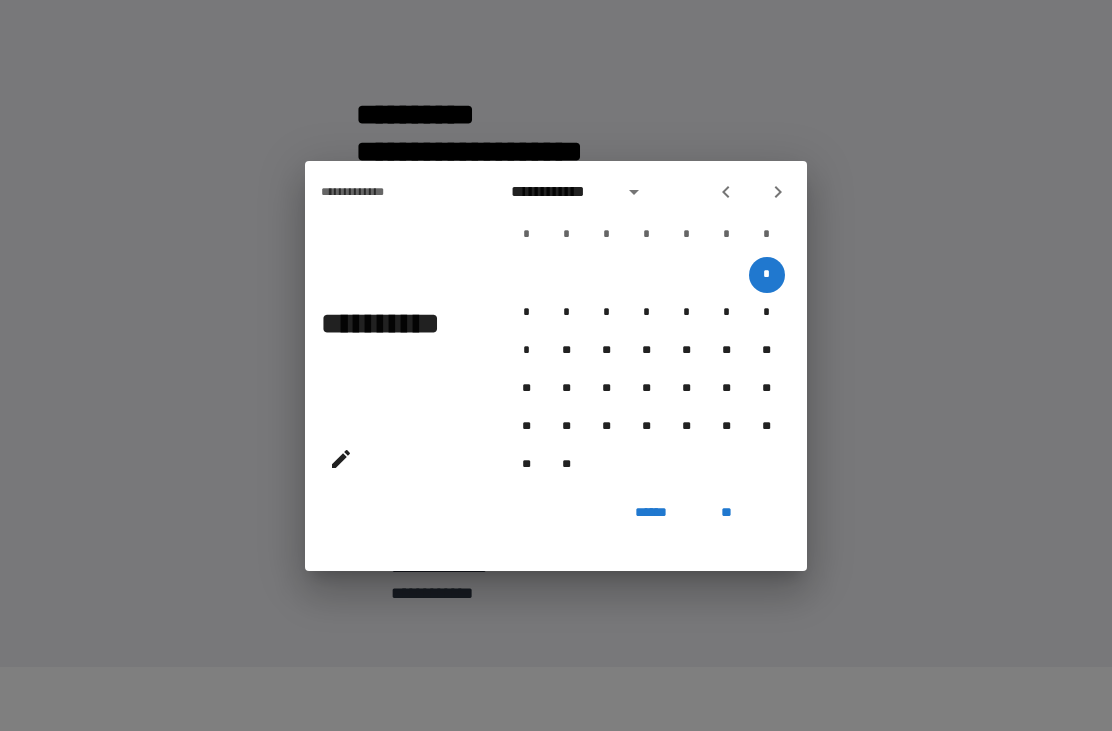 click 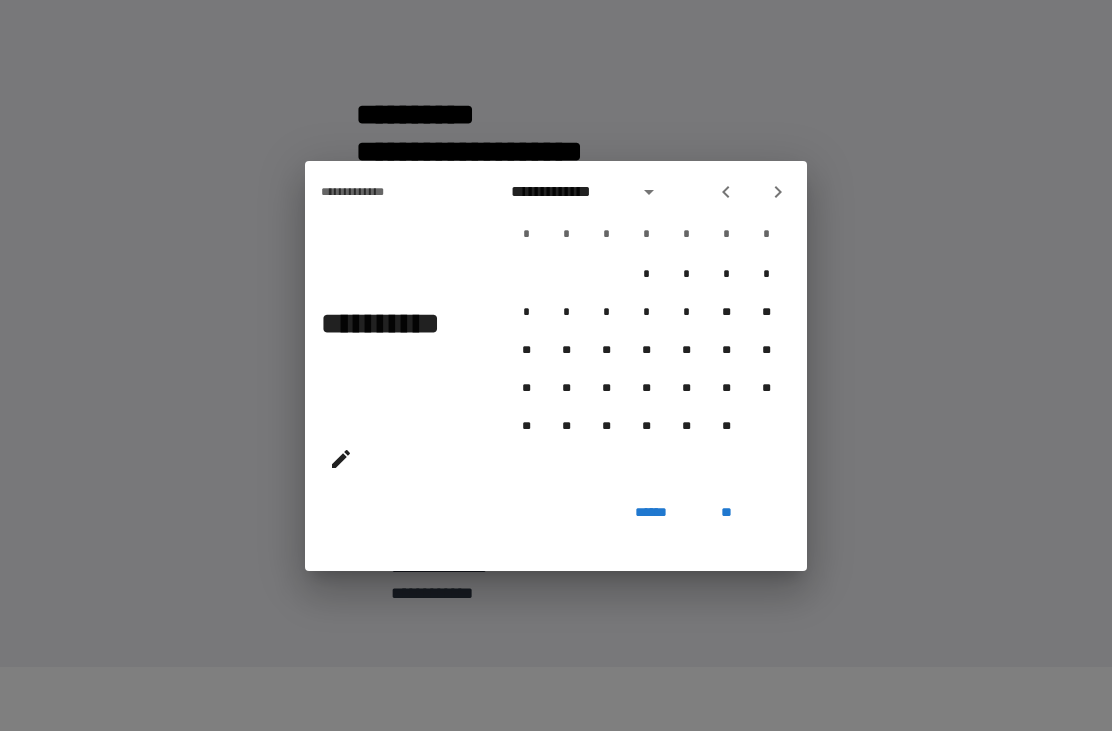 click 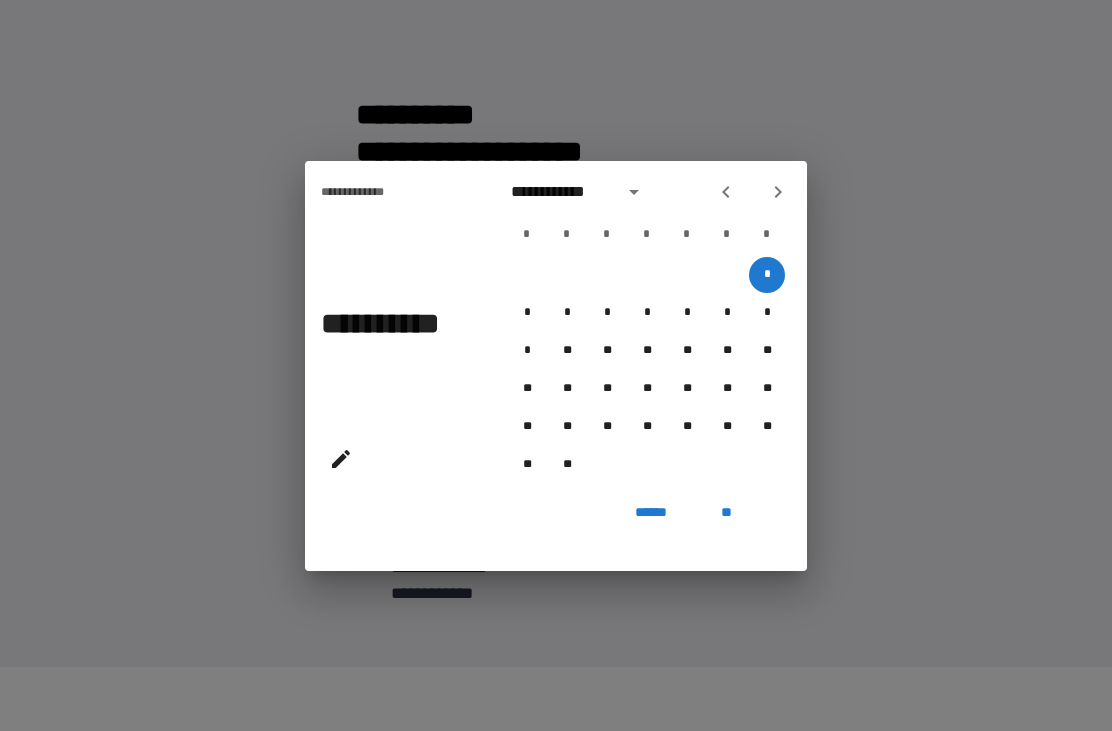 click 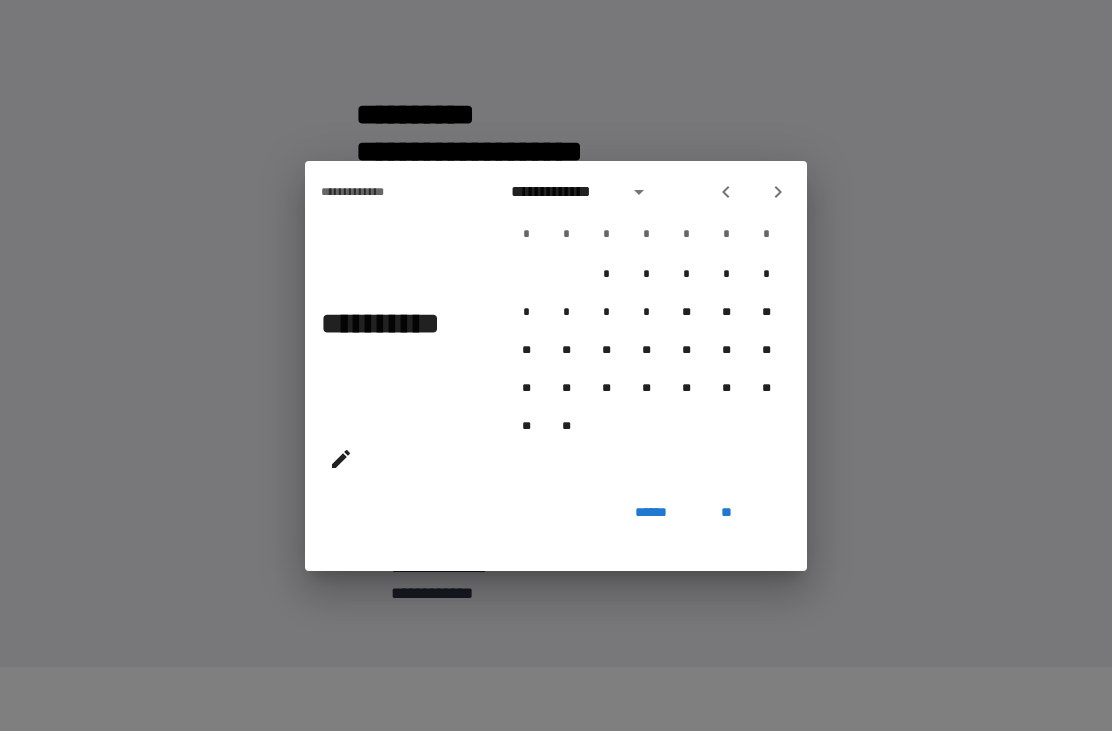 click 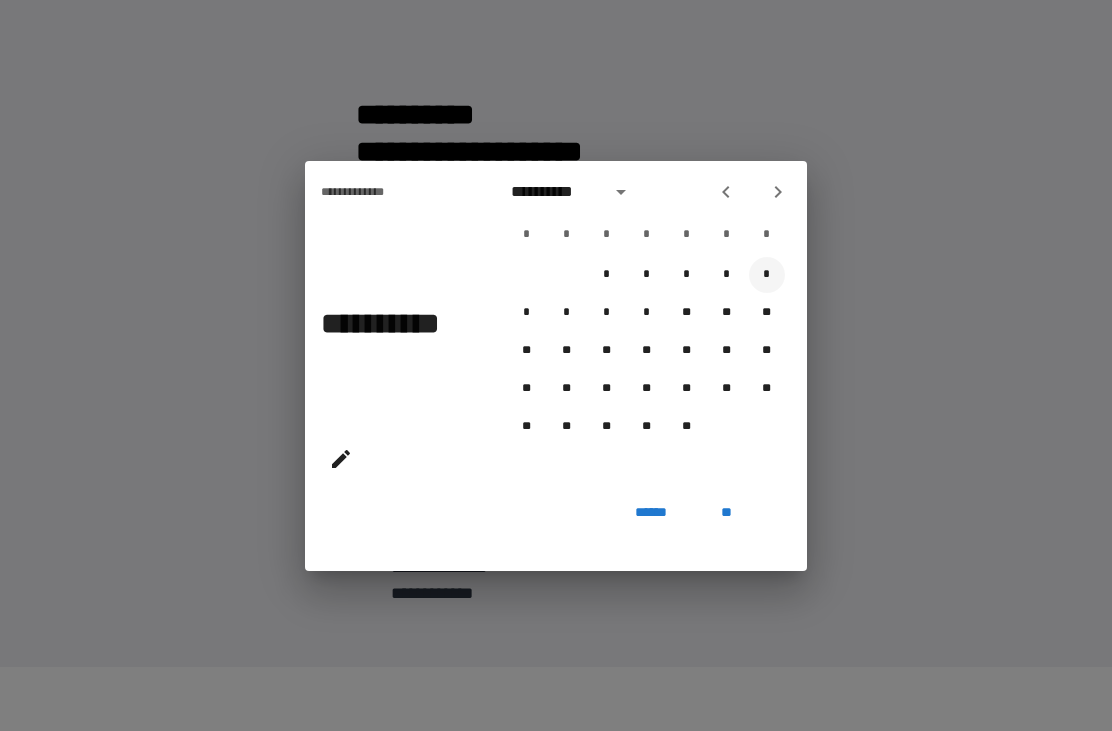 click on "*" at bounding box center [767, 275] 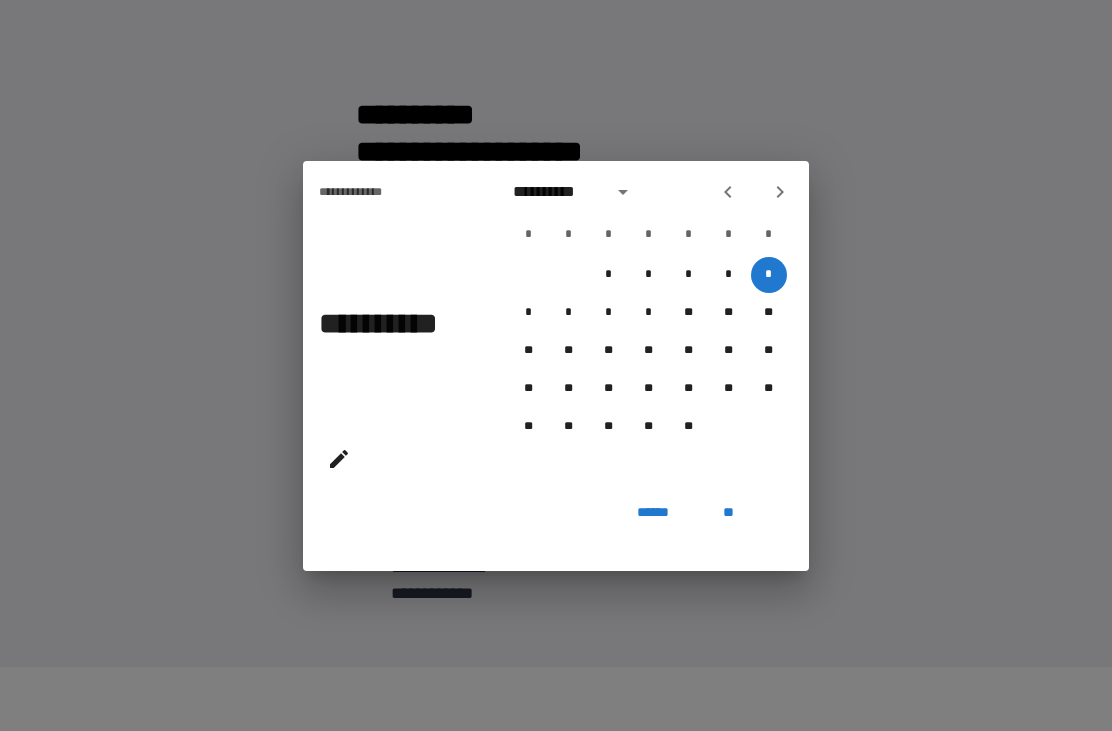 click on "**" at bounding box center (729, 513) 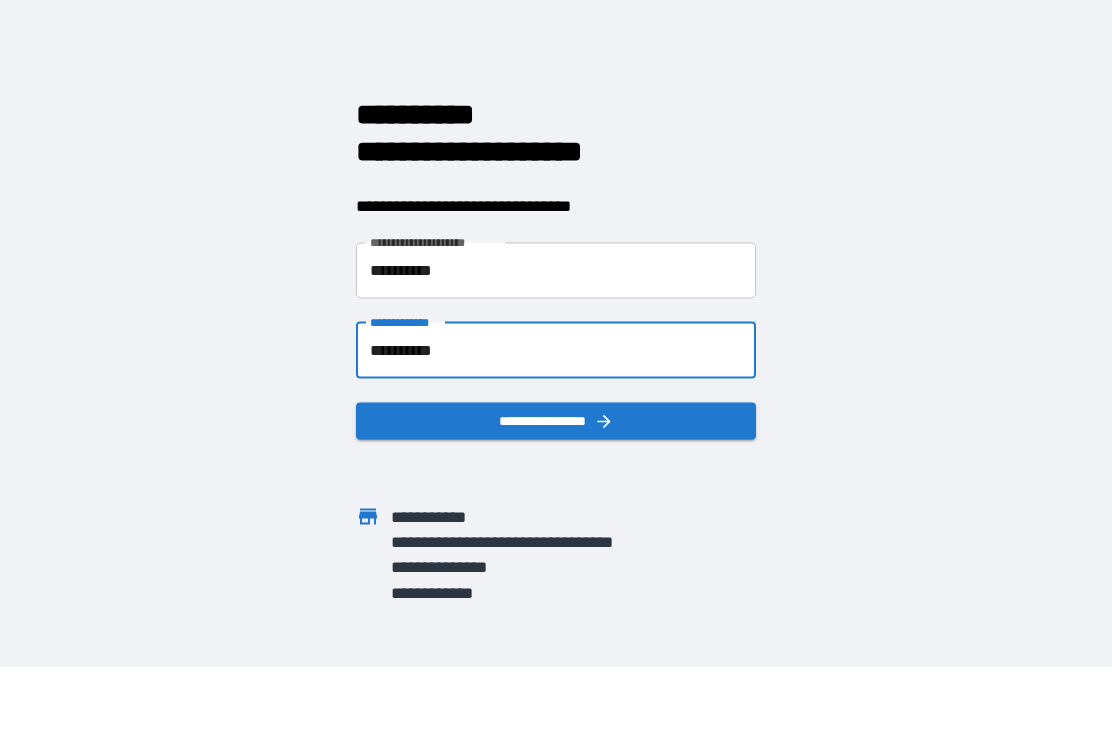 click on "**********" at bounding box center (556, 420) 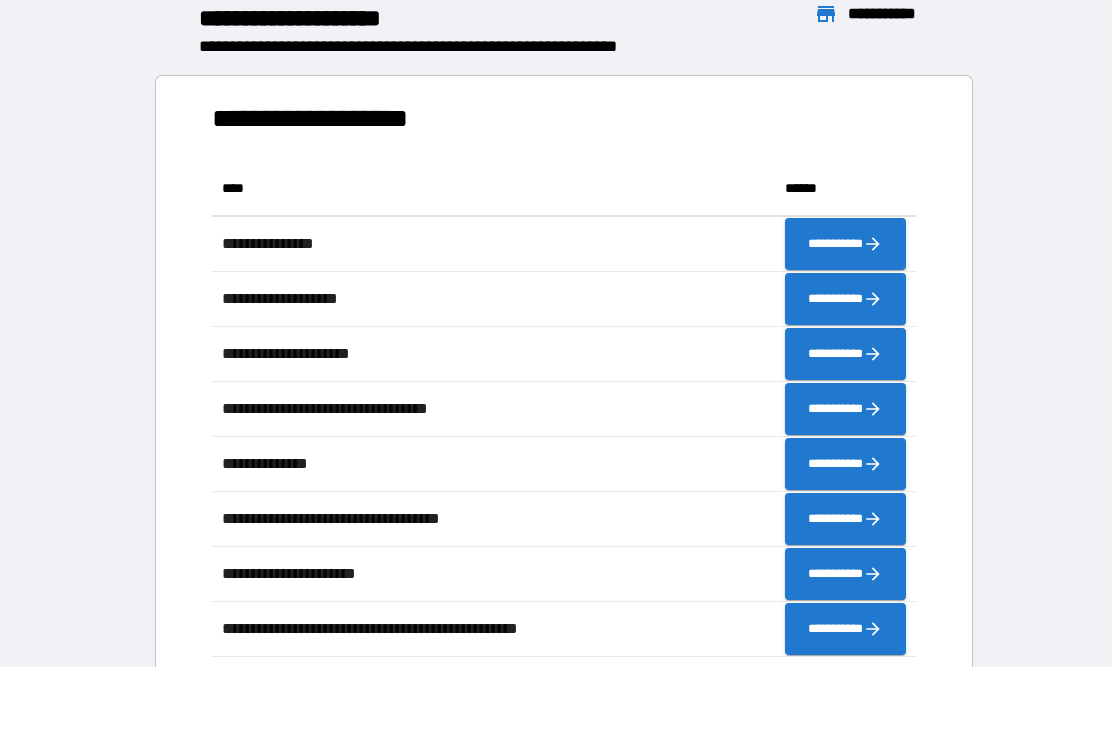 scroll, scrollTop: 1, scrollLeft: 1, axis: both 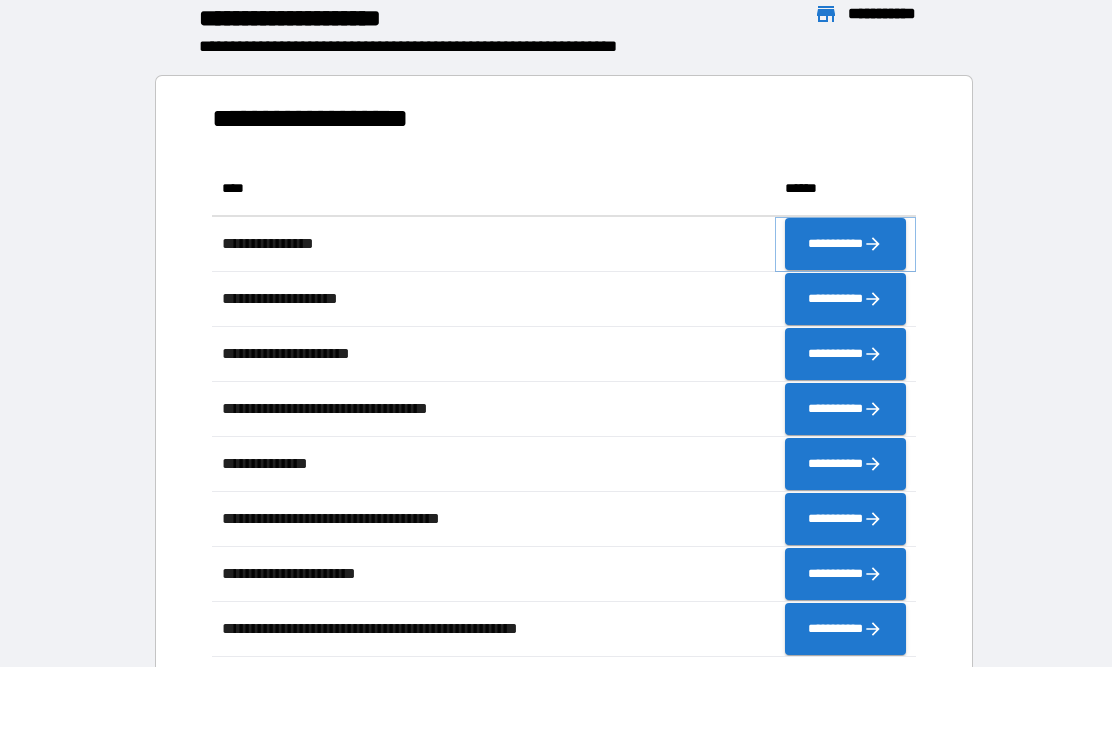 click on "**********" at bounding box center [845, 244] 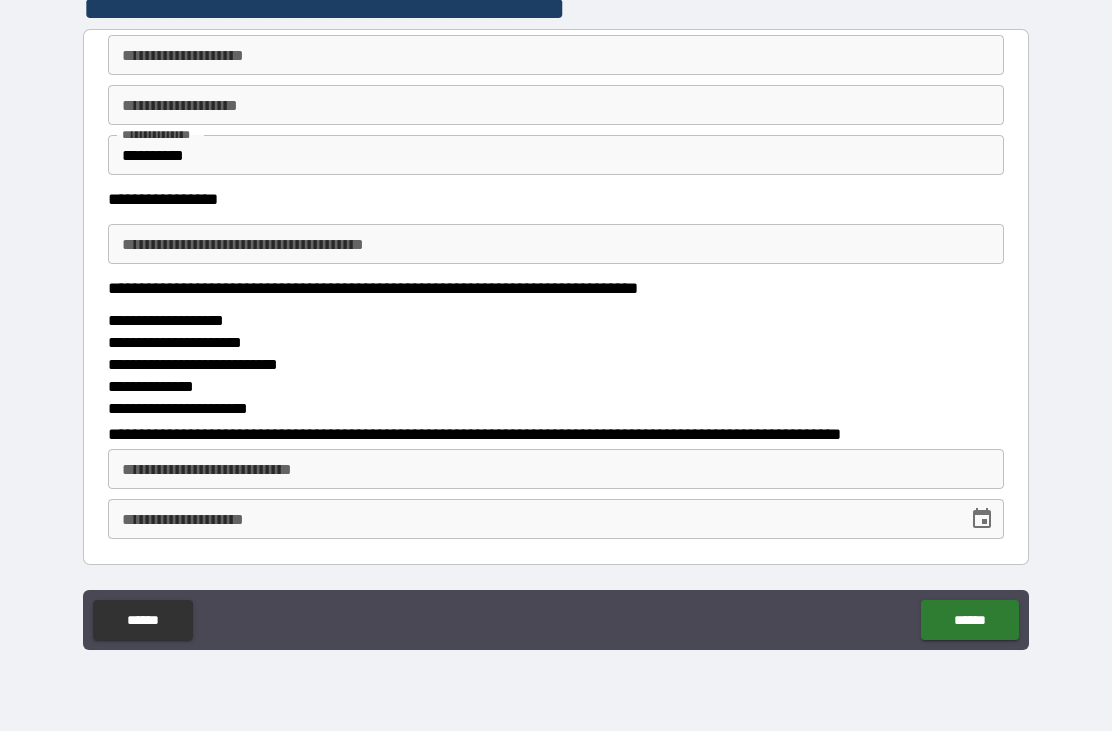 click on "**********" at bounding box center (556, 55) 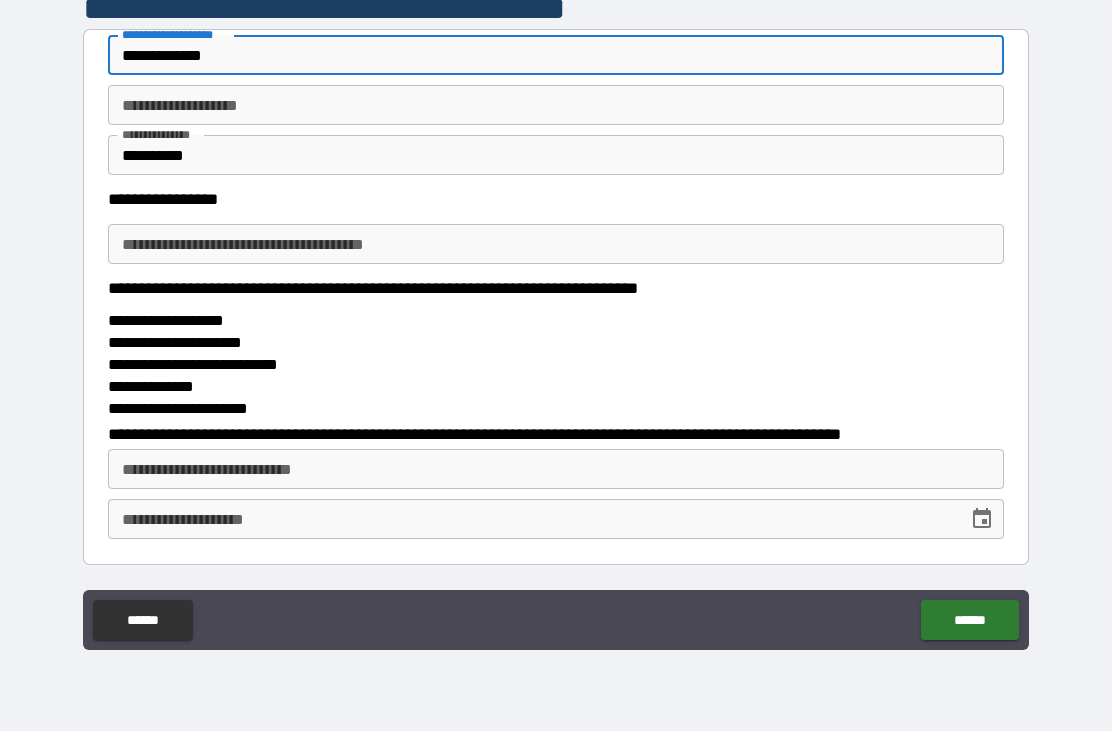 type on "**********" 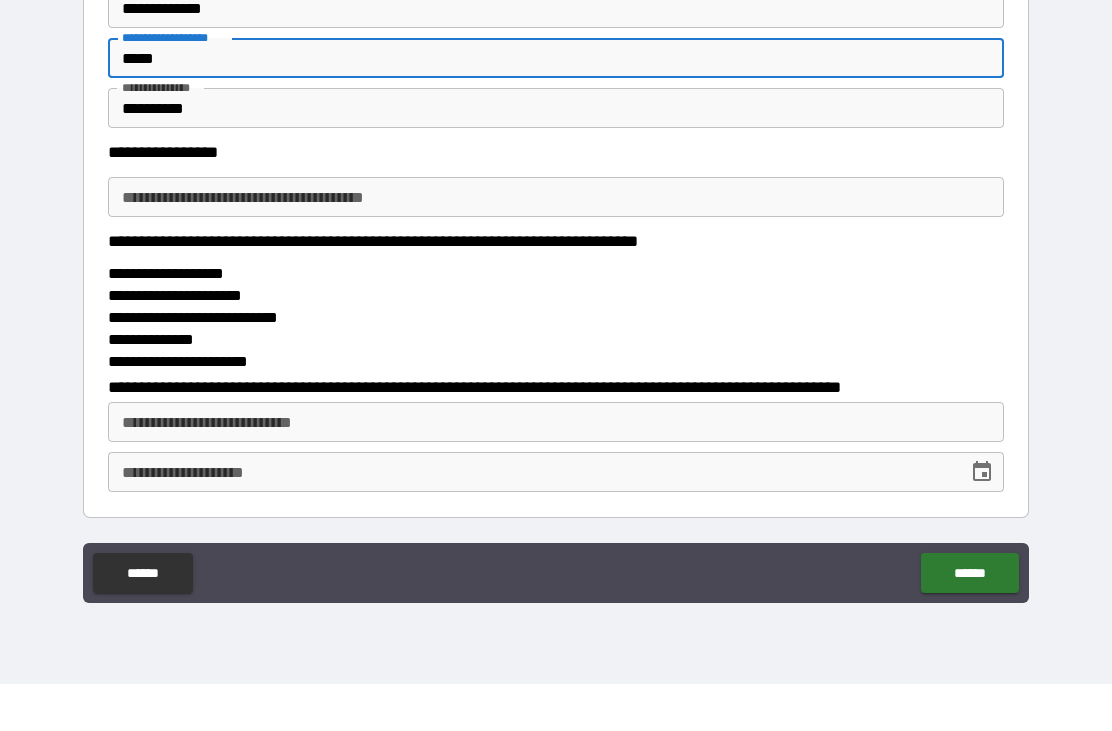 type on "*****" 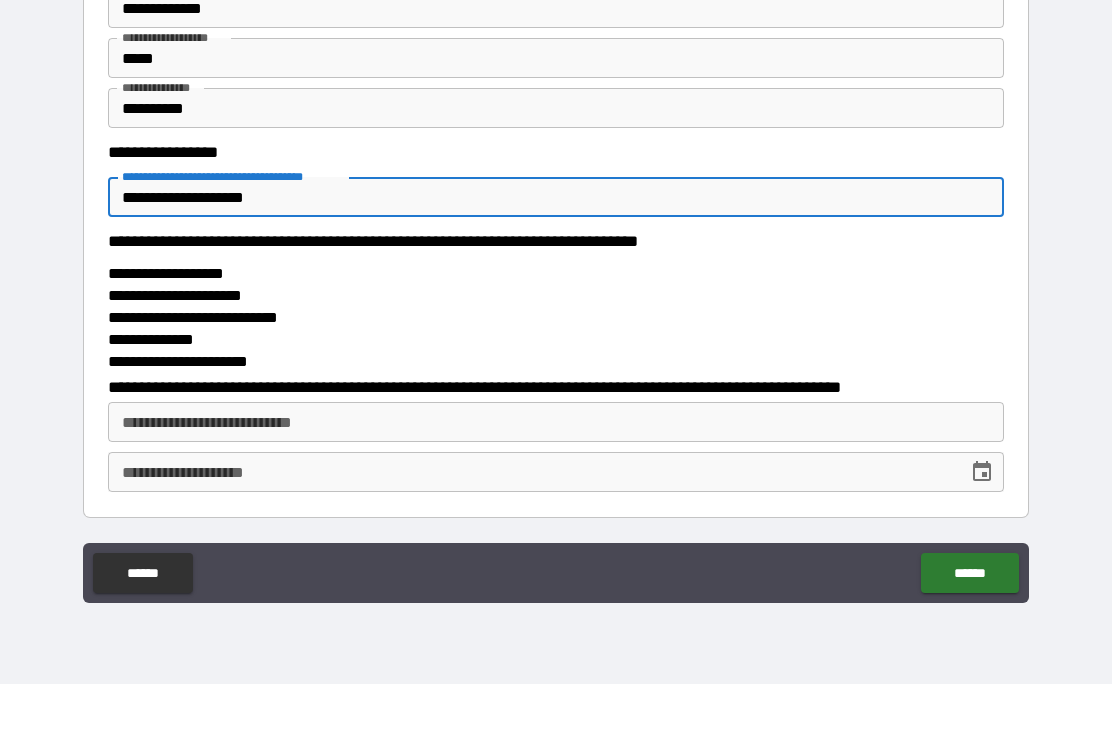 click on "**********" at bounding box center [556, 244] 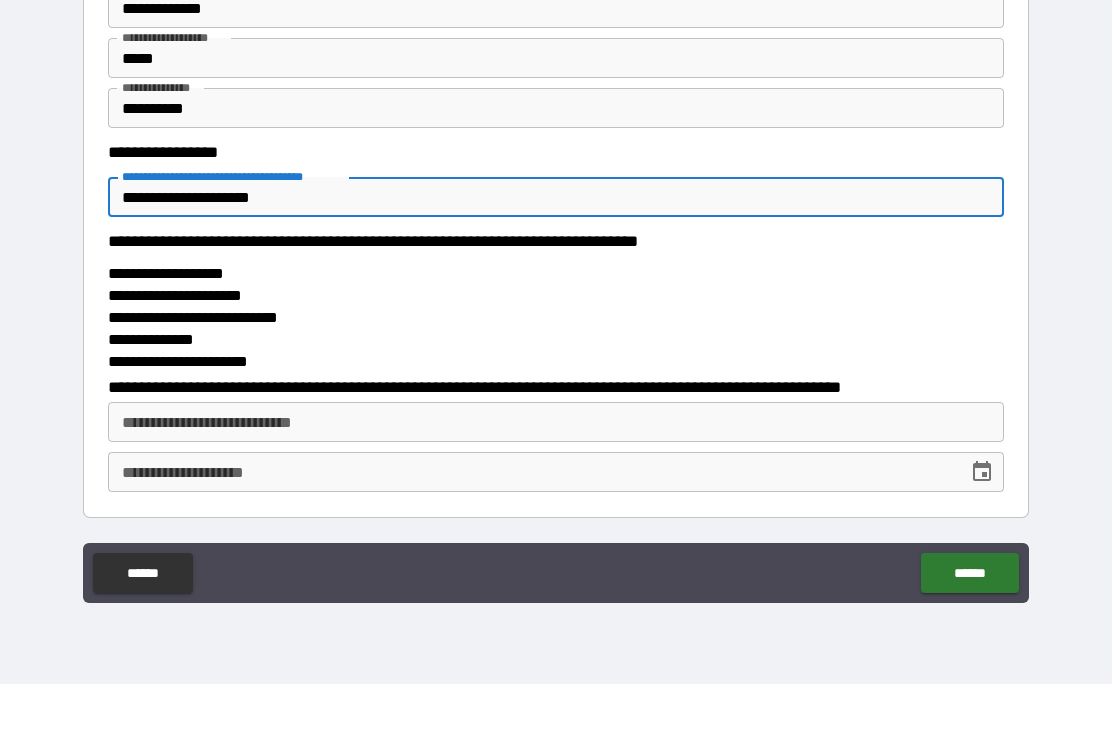 click on "**********" at bounding box center (556, 244) 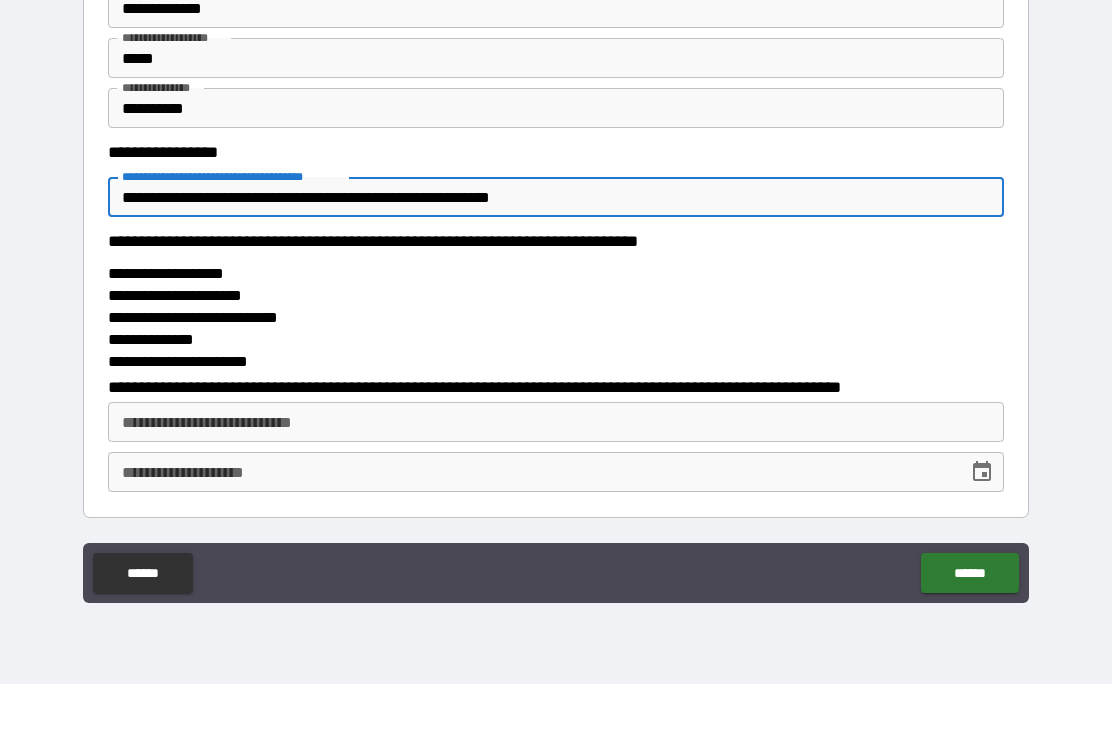 click on "**********" at bounding box center (556, 244) 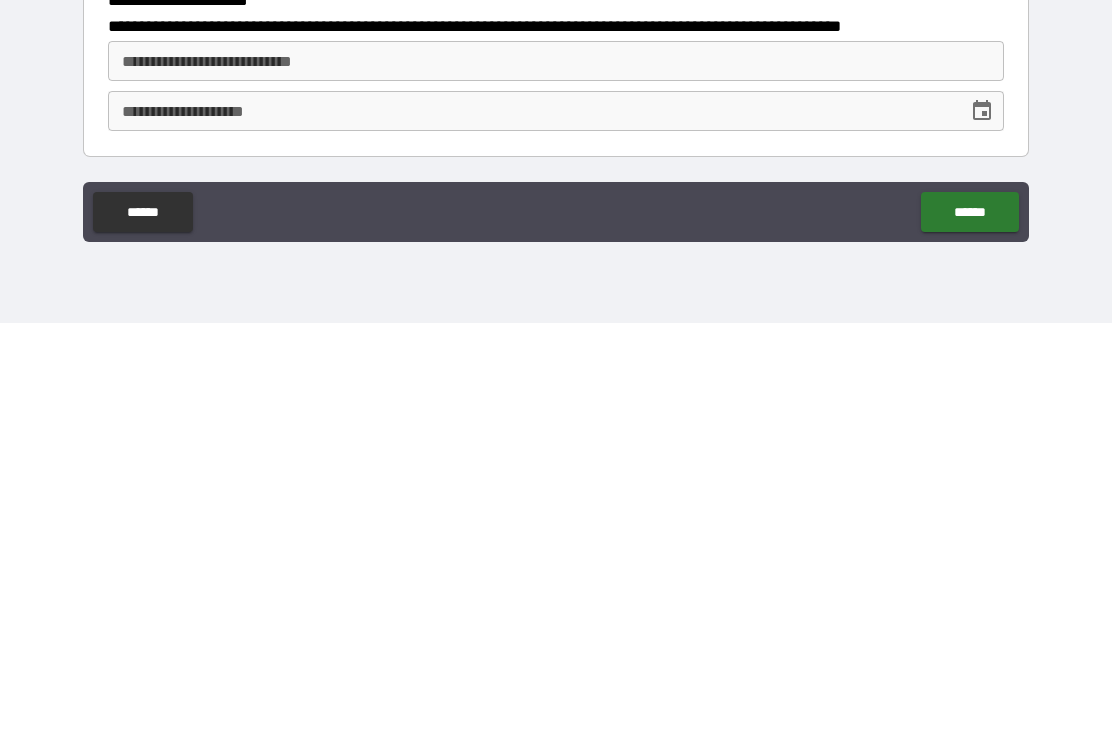 type on "**********" 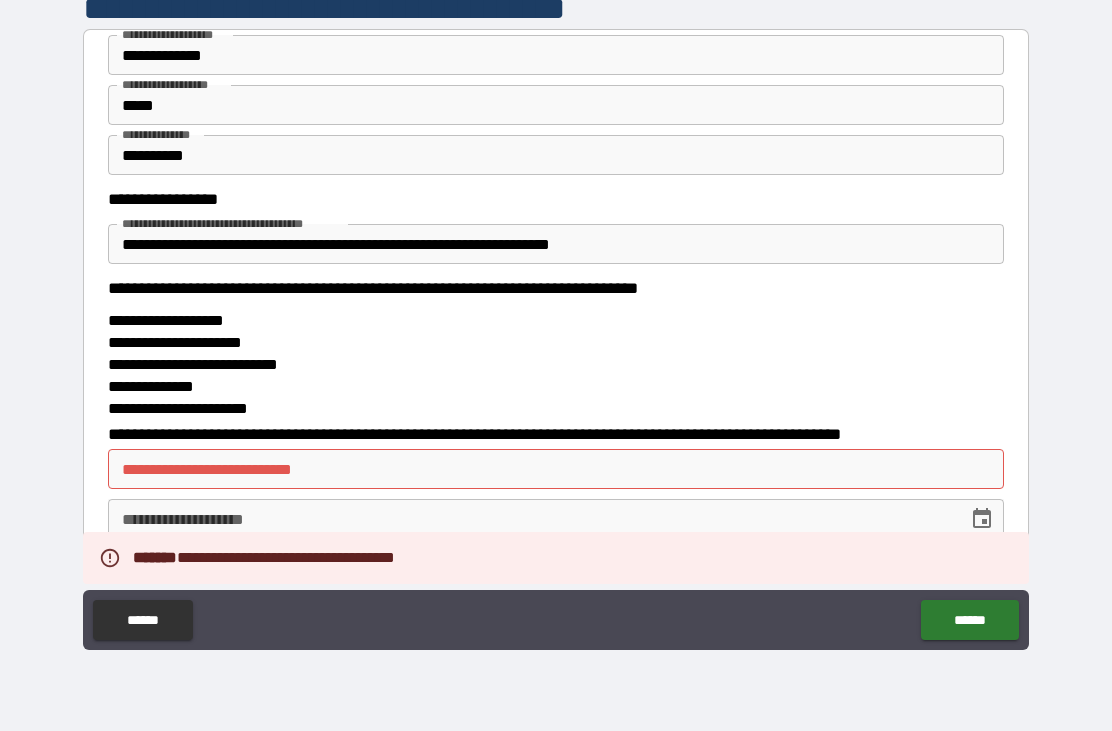 click on "**********" at bounding box center [556, 469] 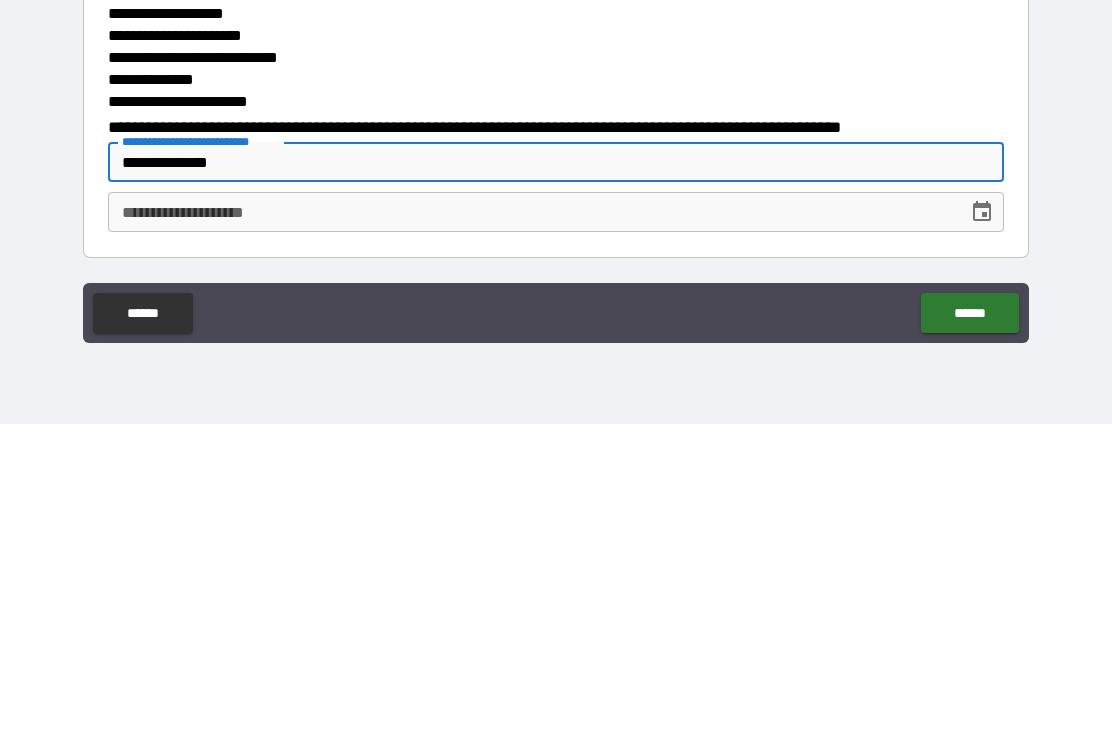 type on "**********" 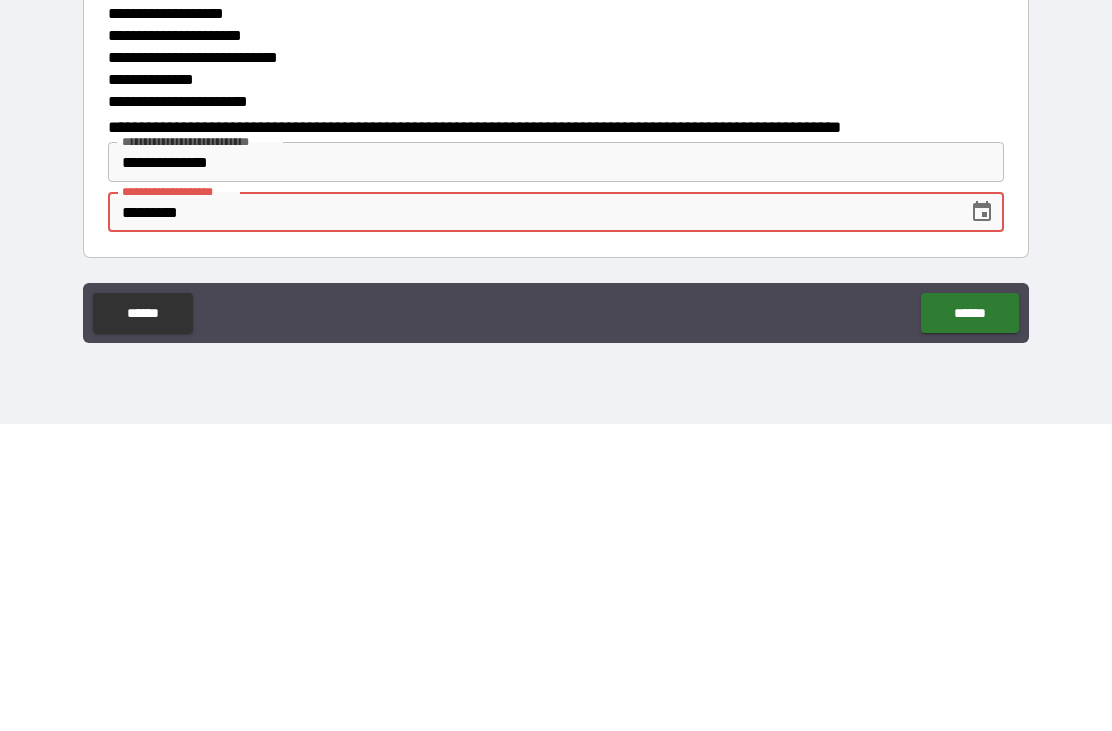 type on "**********" 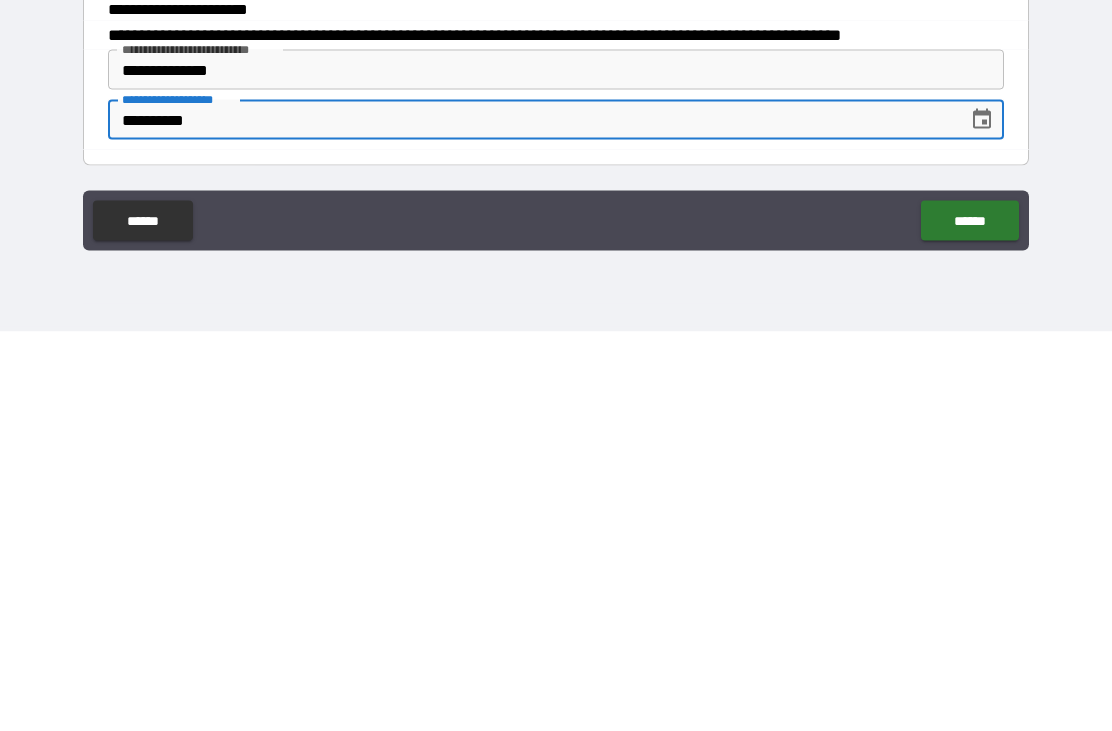 click on "******" at bounding box center (969, 620) 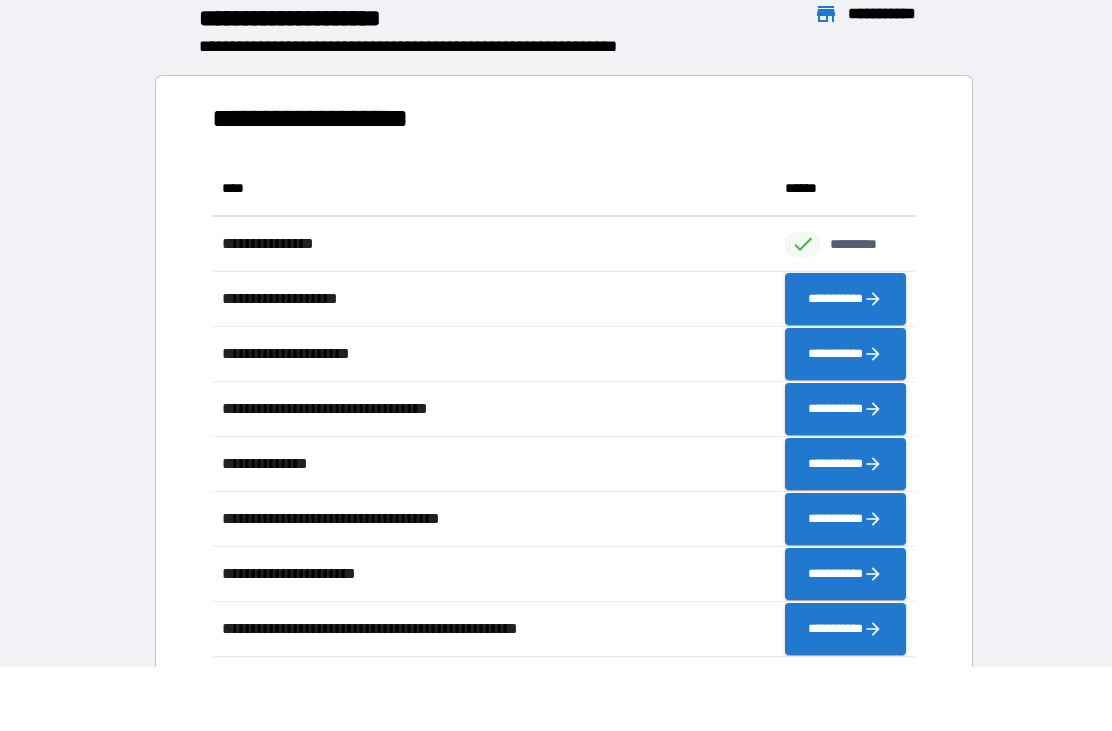 scroll, scrollTop: 1, scrollLeft: 1, axis: both 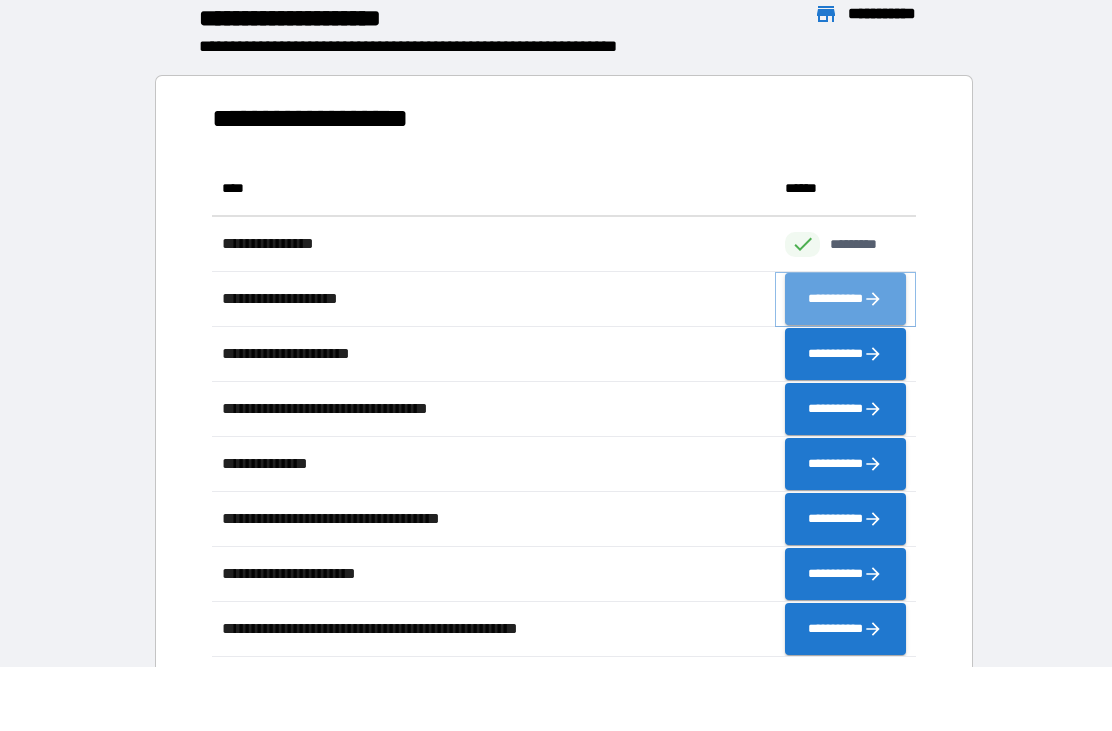 click on "**********" at bounding box center (845, 299) 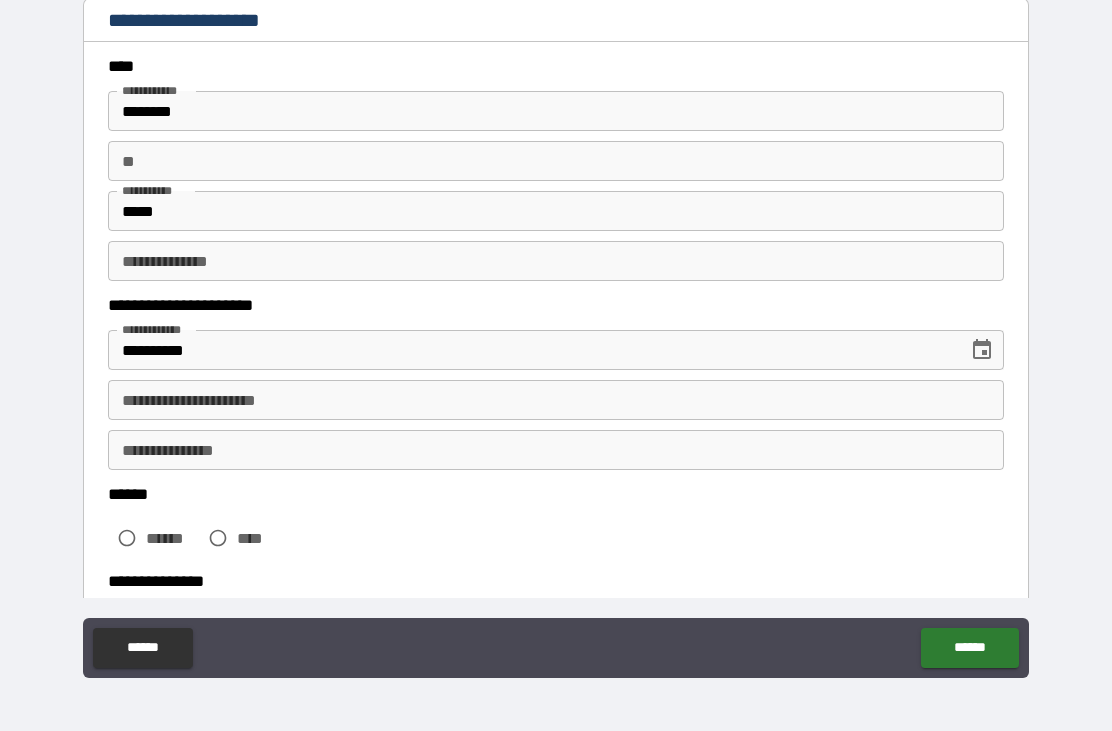 scroll, scrollTop: 48, scrollLeft: 0, axis: vertical 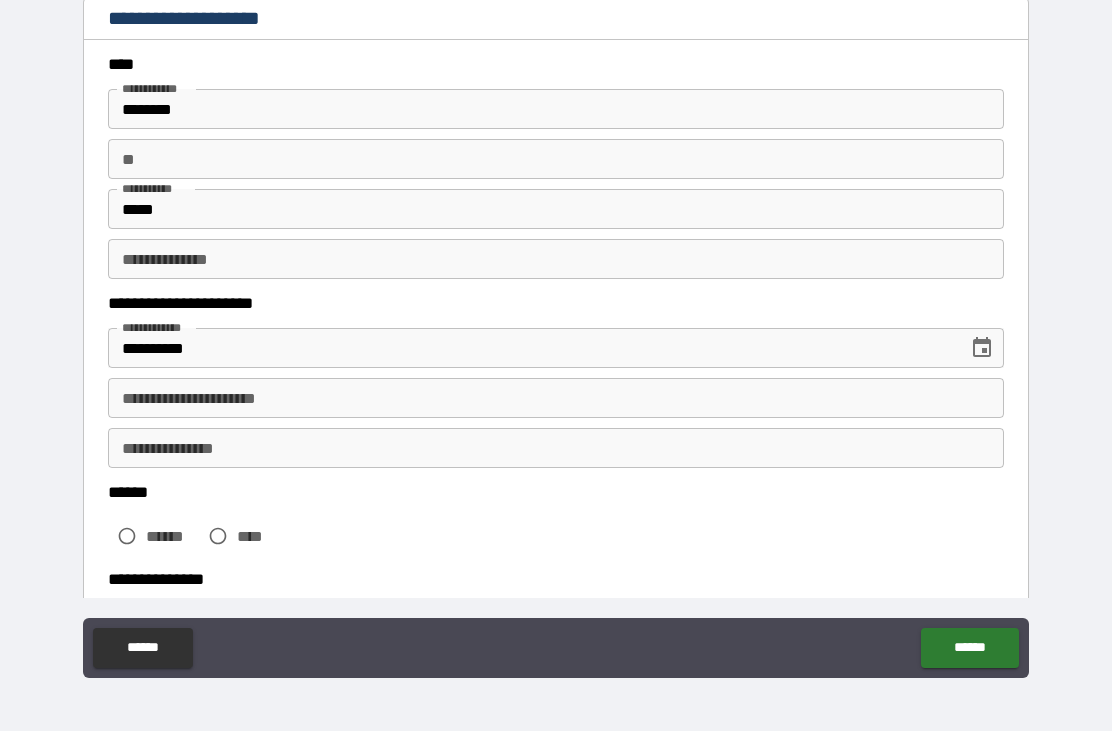 click on "********" at bounding box center [556, 109] 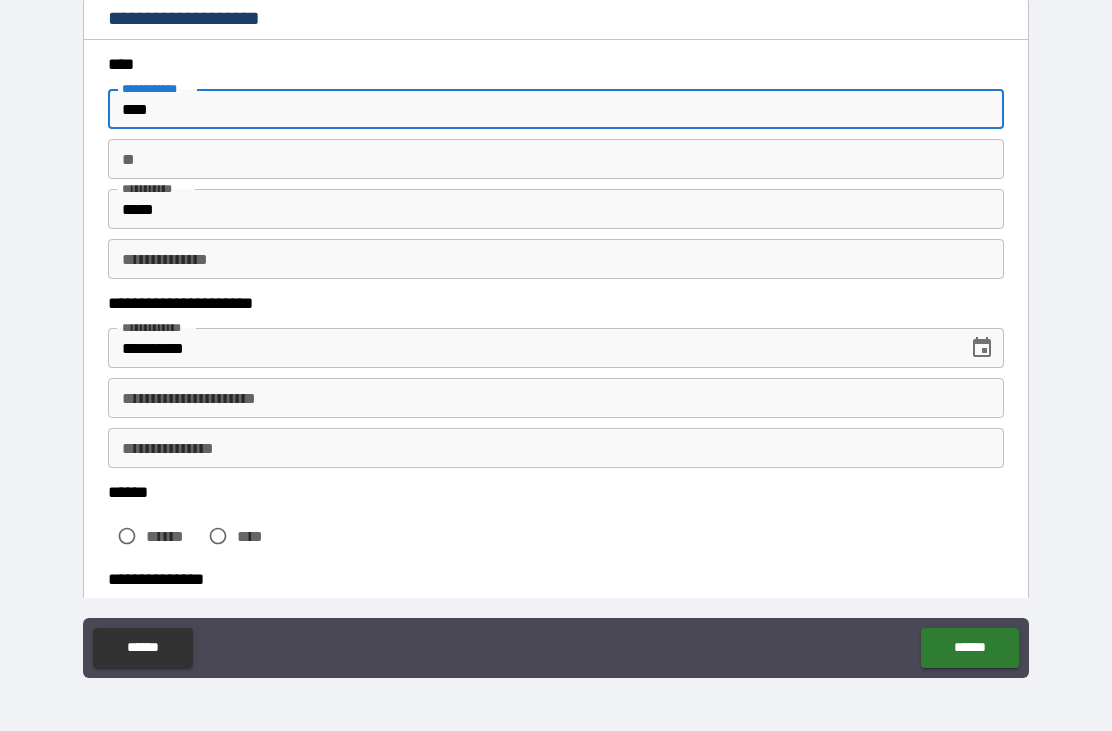 type on "****" 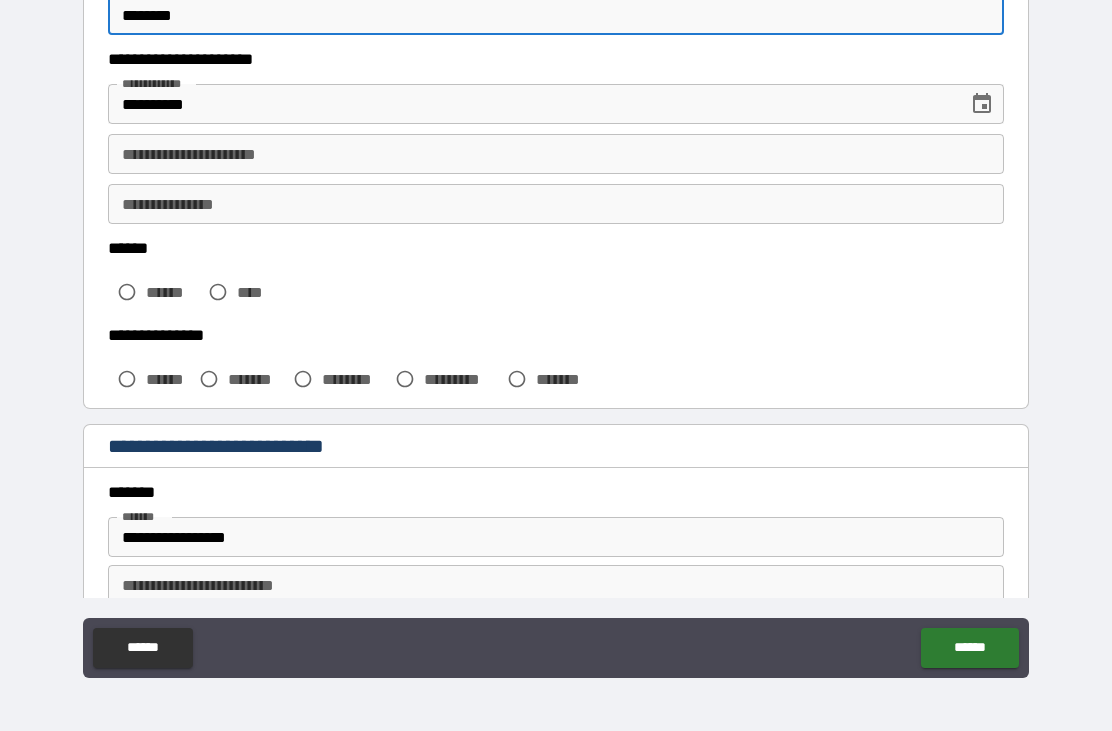 scroll, scrollTop: 293, scrollLeft: 0, axis: vertical 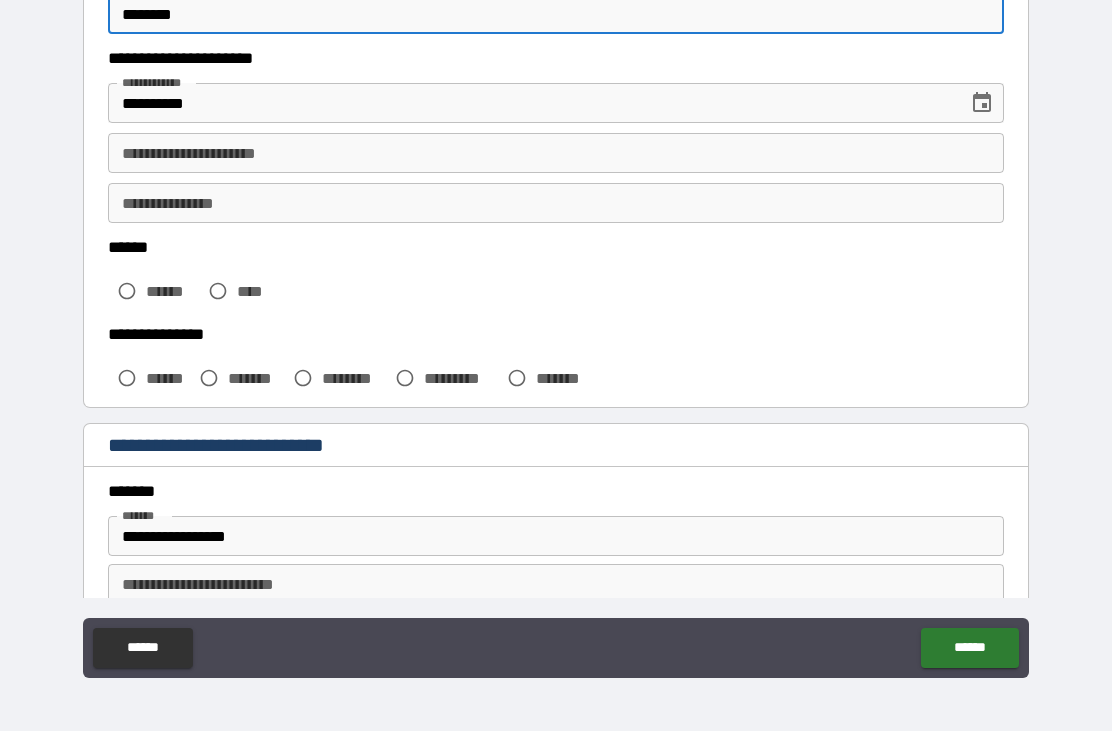 type on "********" 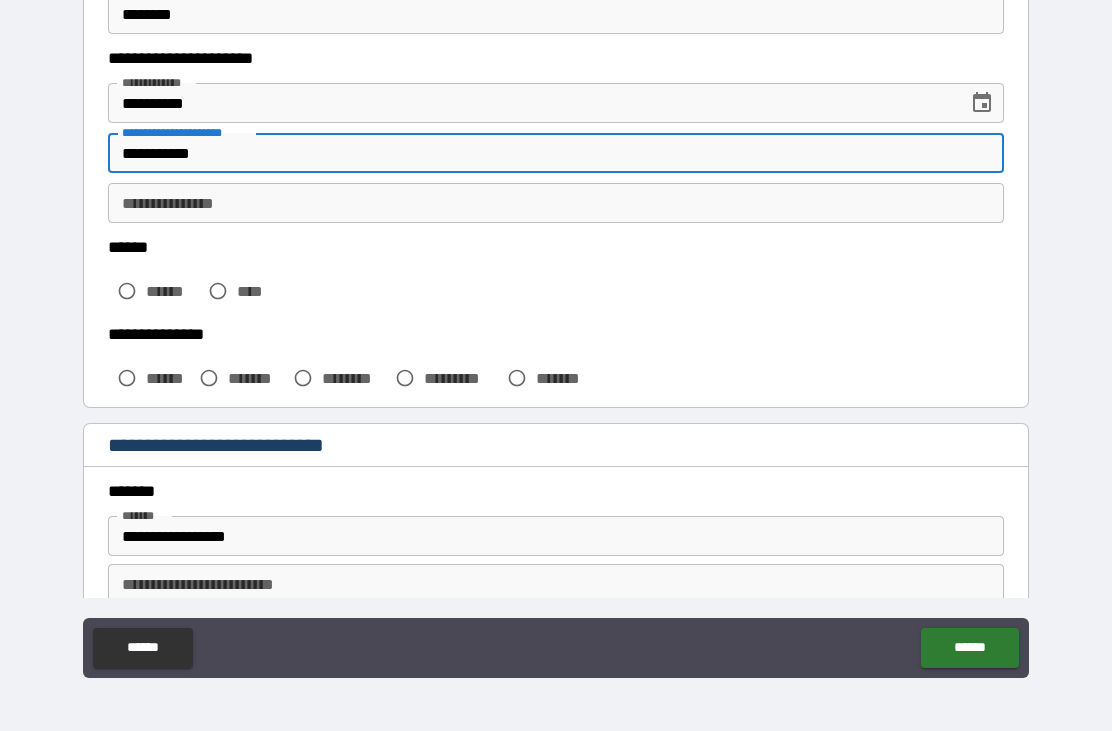 type on "**********" 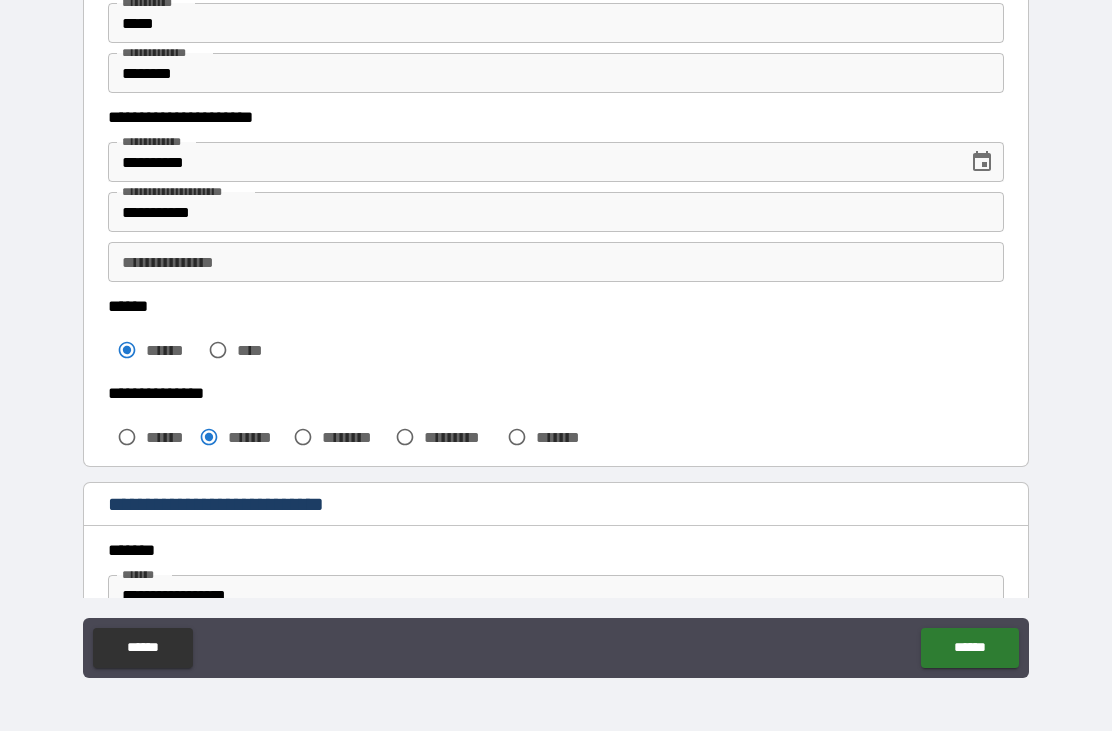 scroll, scrollTop: 229, scrollLeft: 0, axis: vertical 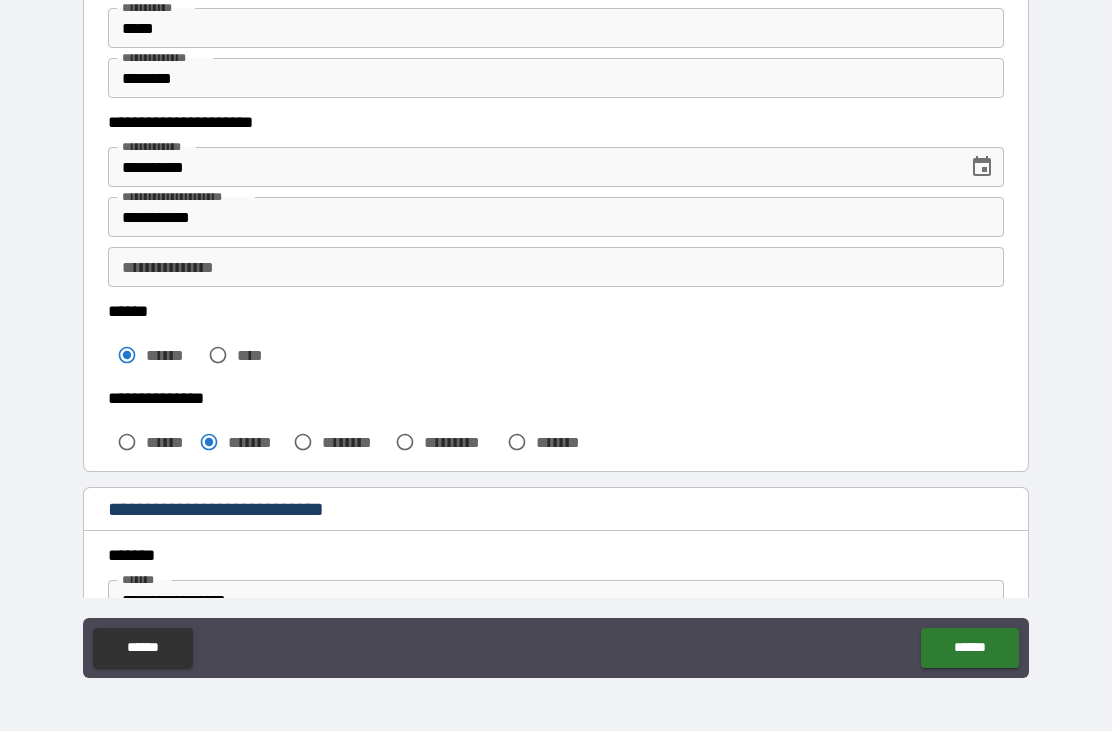 click on "**********" at bounding box center (556, 267) 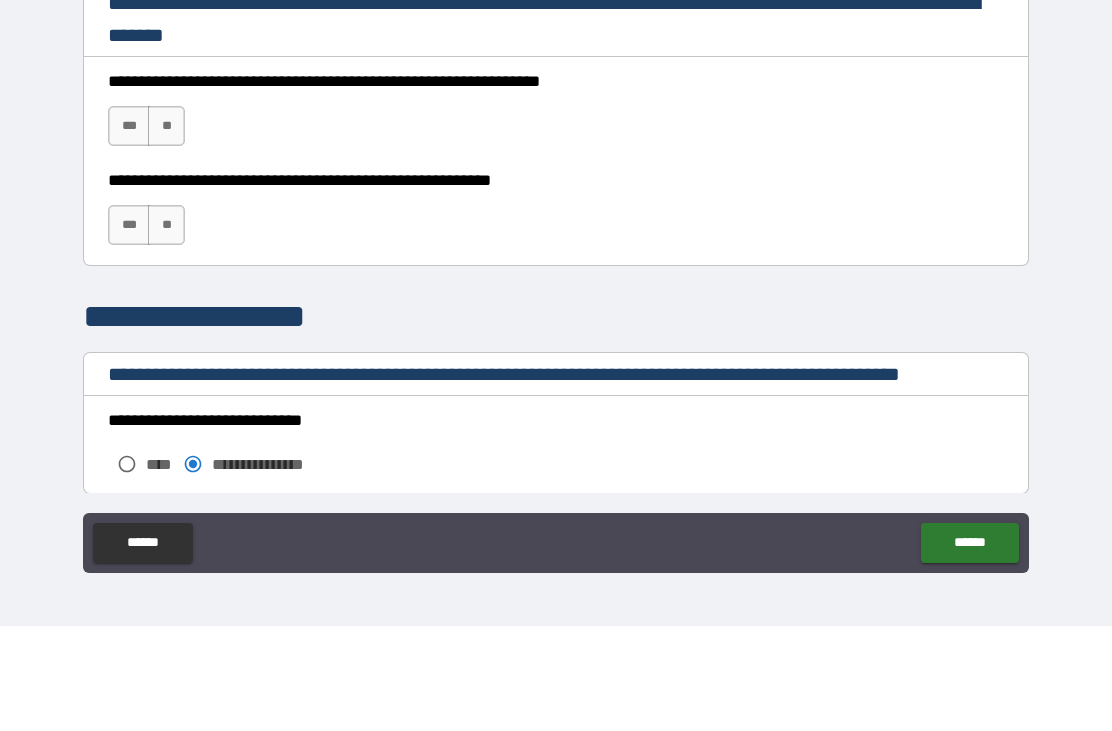 scroll, scrollTop: 1349, scrollLeft: 0, axis: vertical 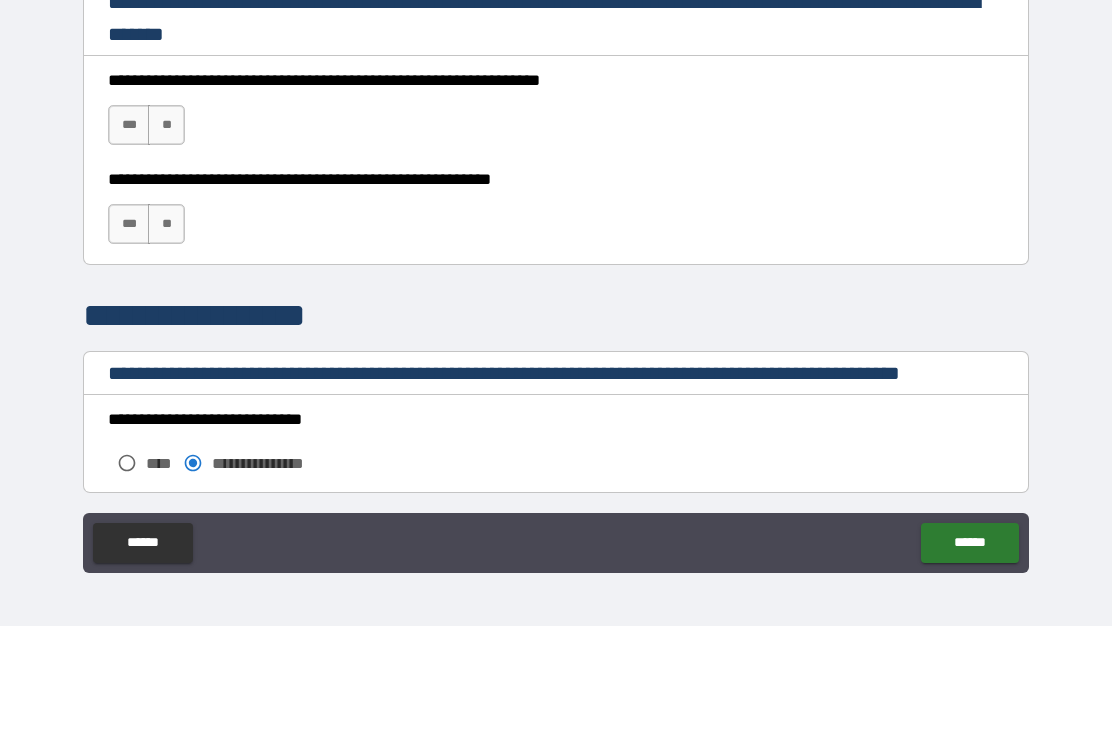 type on "**********" 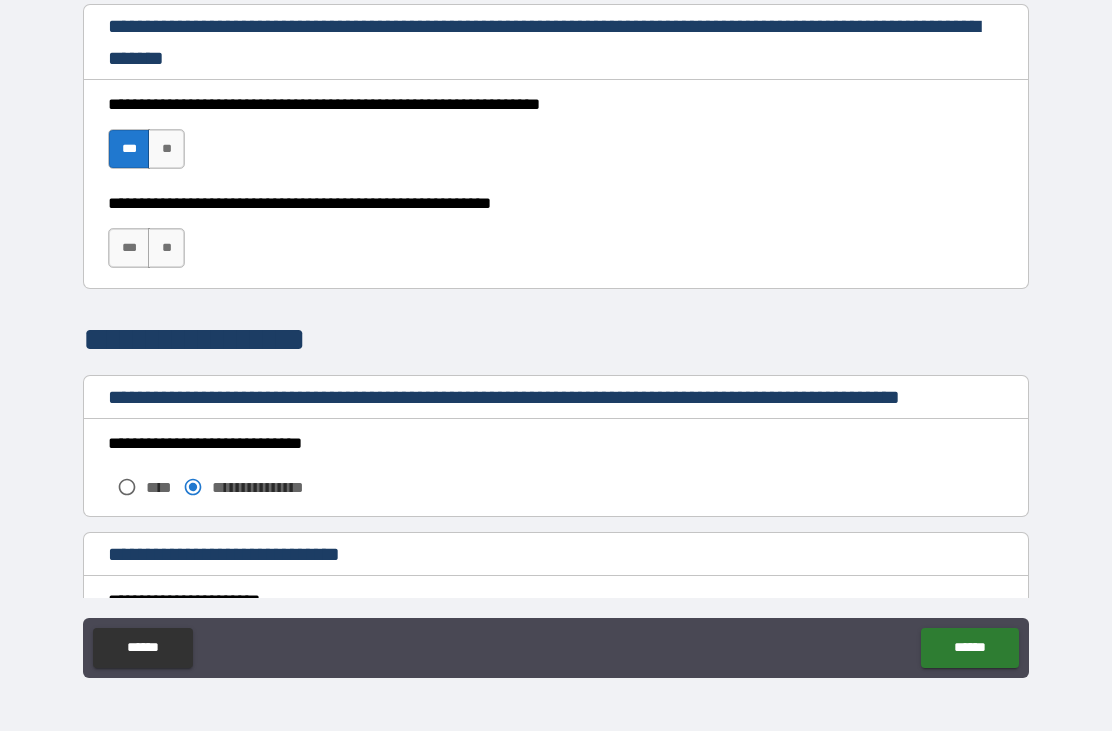scroll, scrollTop: 1432, scrollLeft: 0, axis: vertical 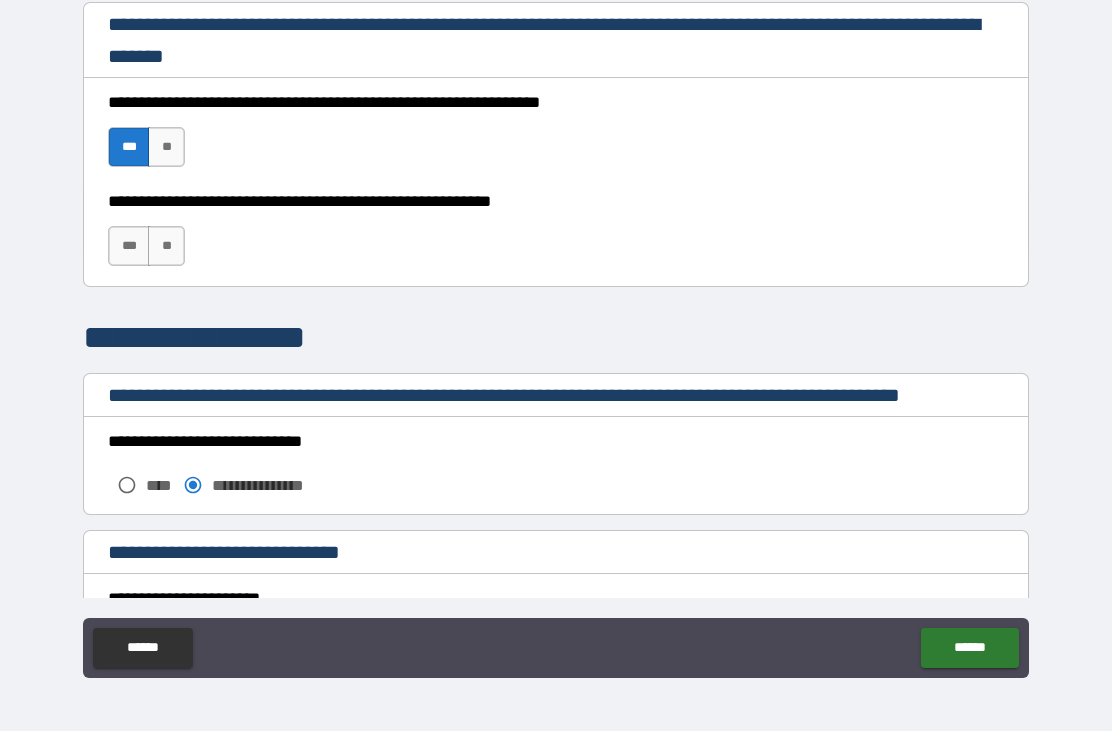 click on "***" at bounding box center [129, 246] 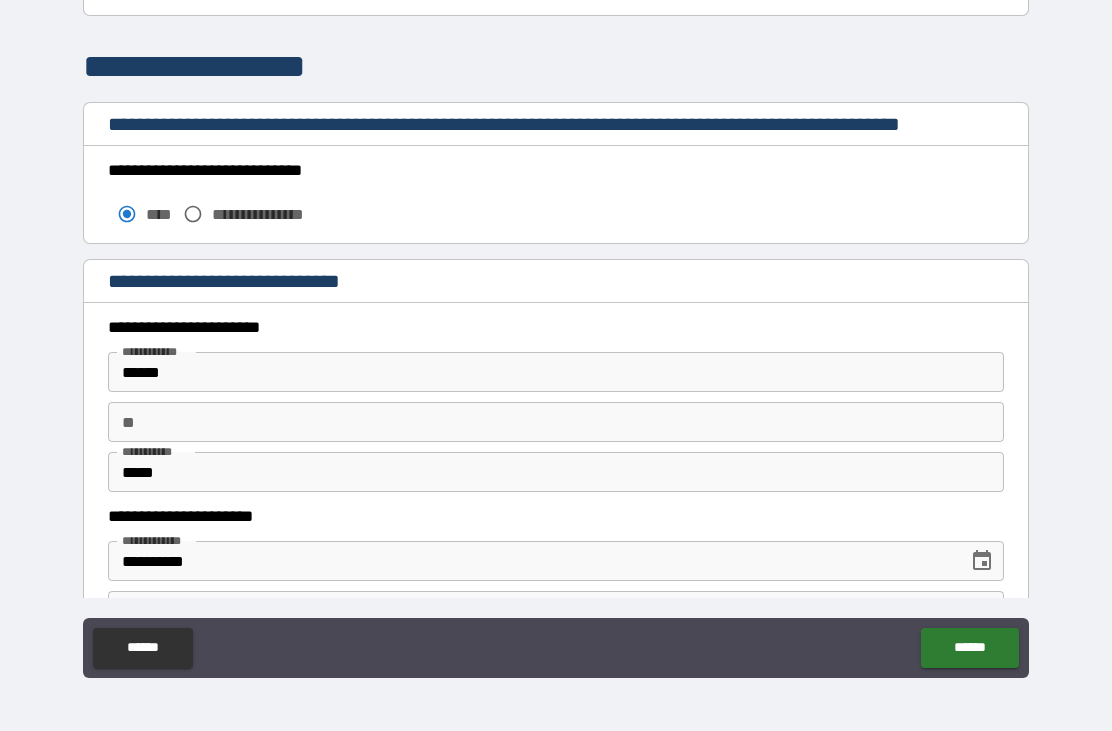 scroll, scrollTop: 1705, scrollLeft: 0, axis: vertical 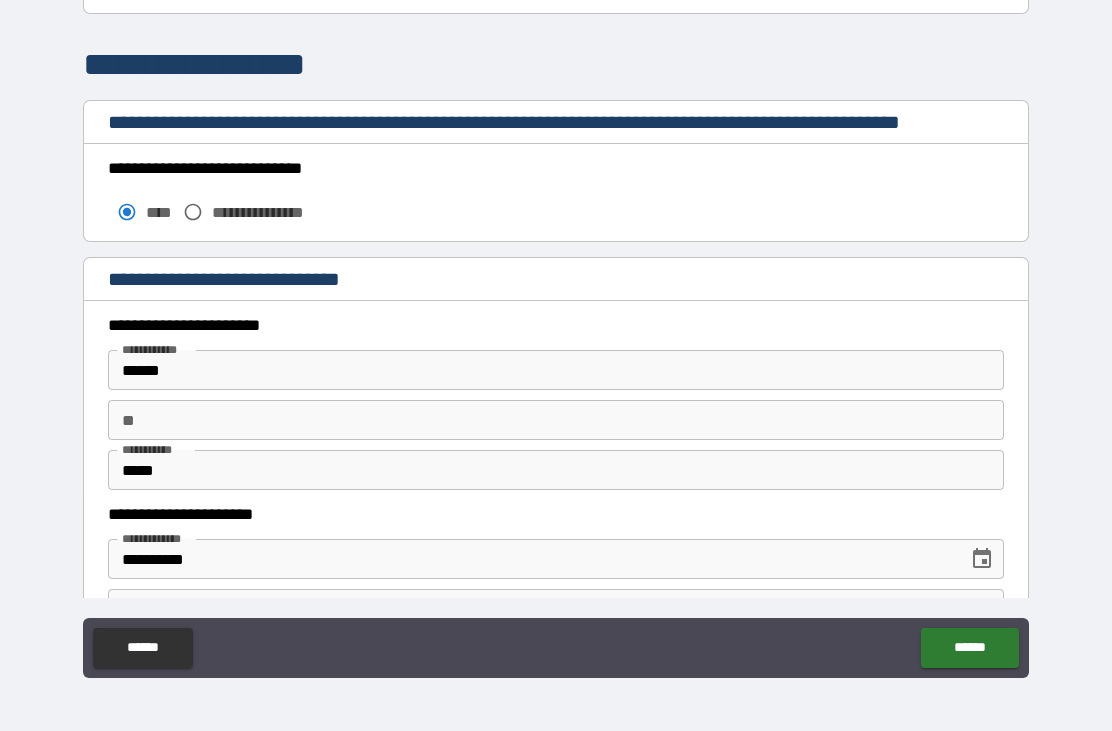 click on "******" at bounding box center [556, 370] 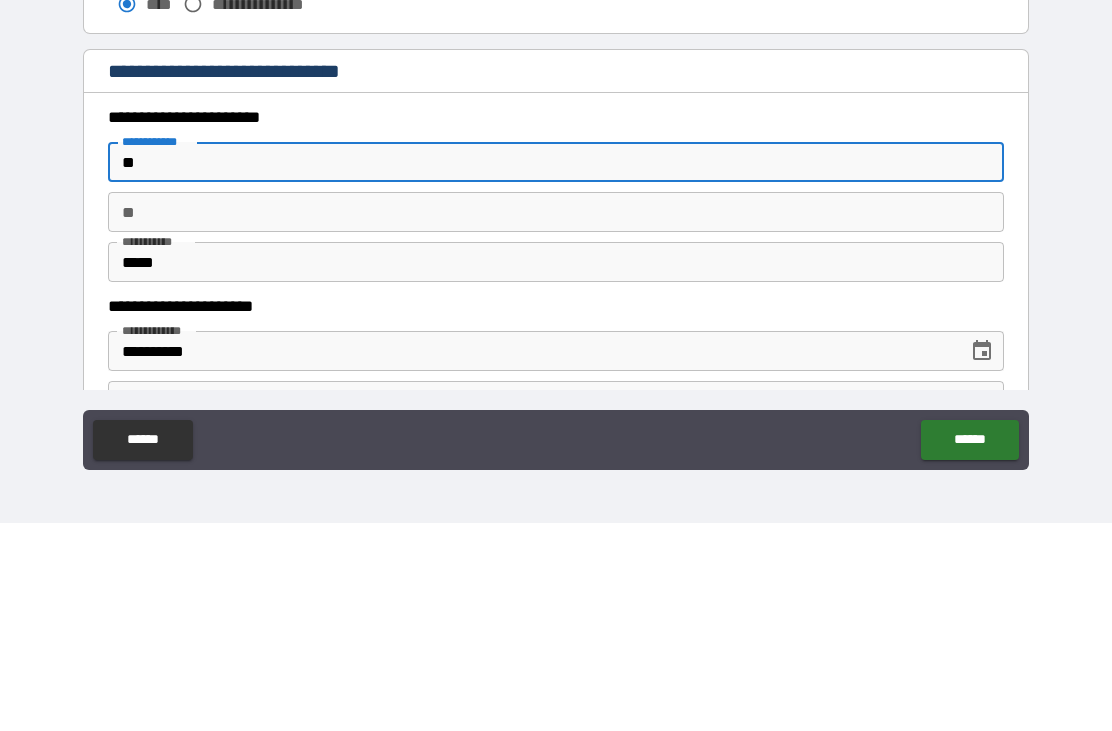 type on "*" 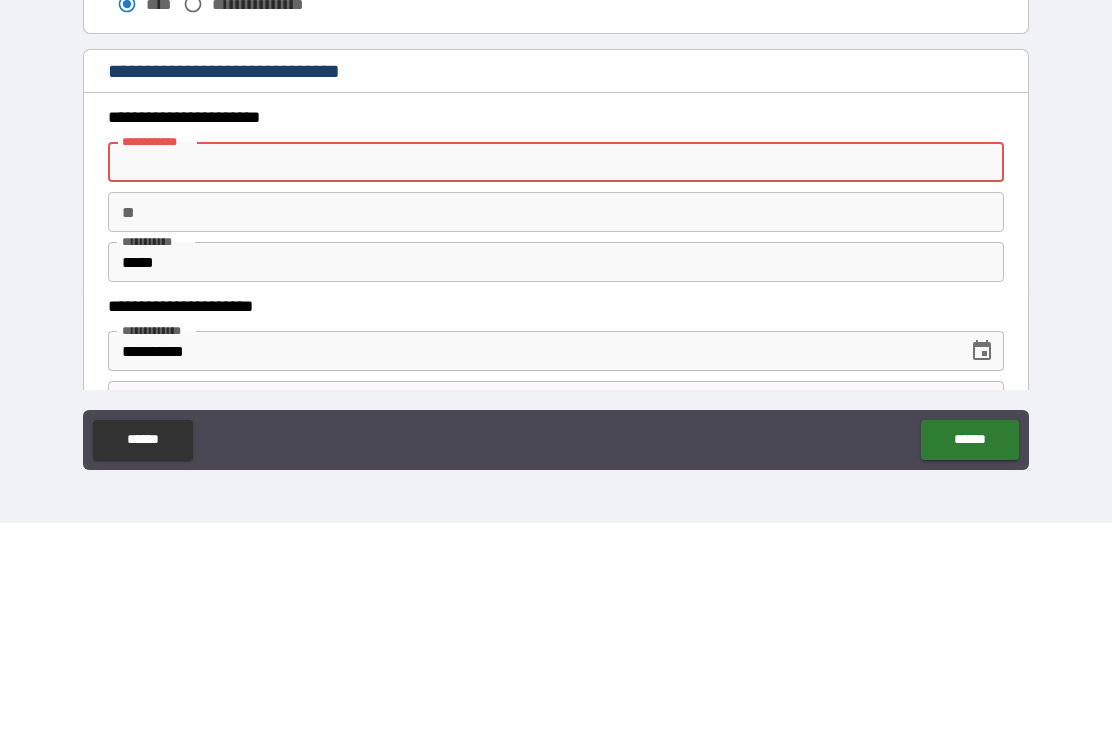 click on "**" at bounding box center (556, 420) 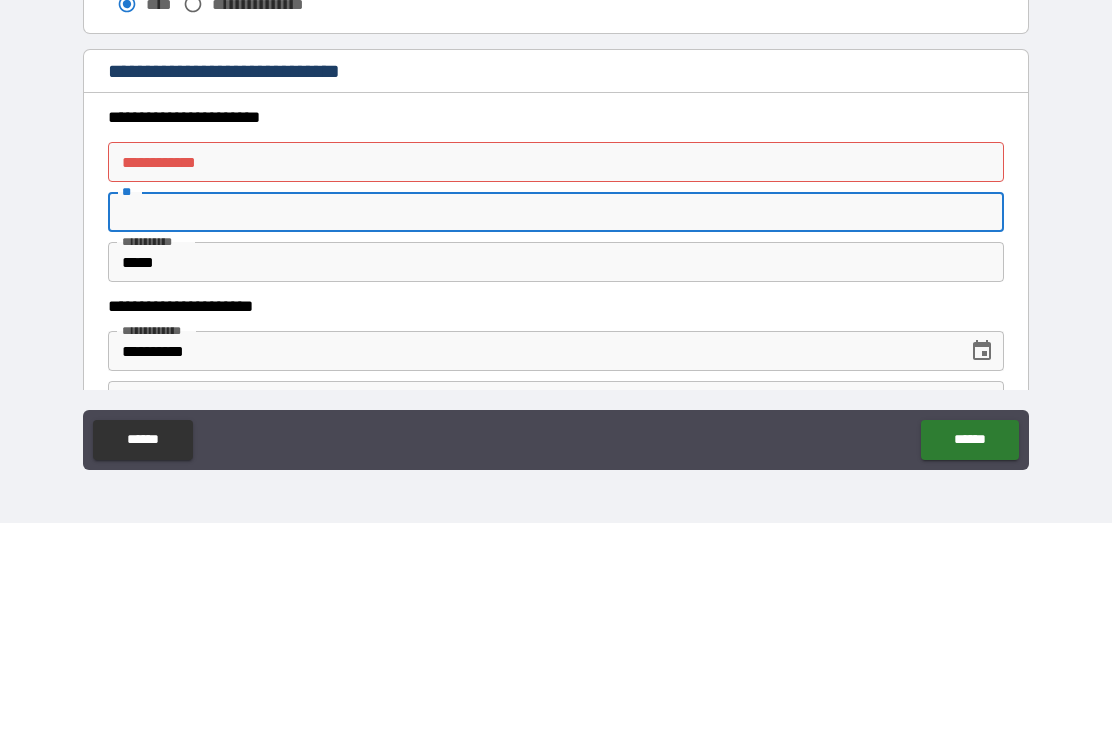 click on "*****" at bounding box center [556, 470] 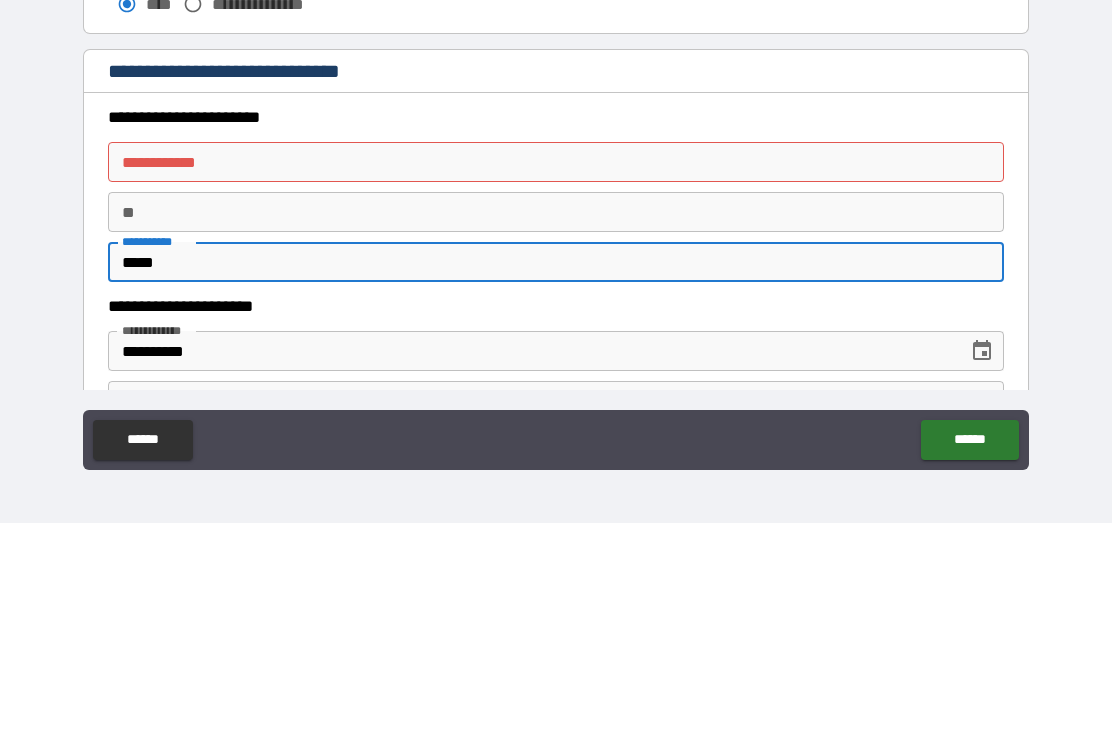 click on "**********" at bounding box center [556, 370] 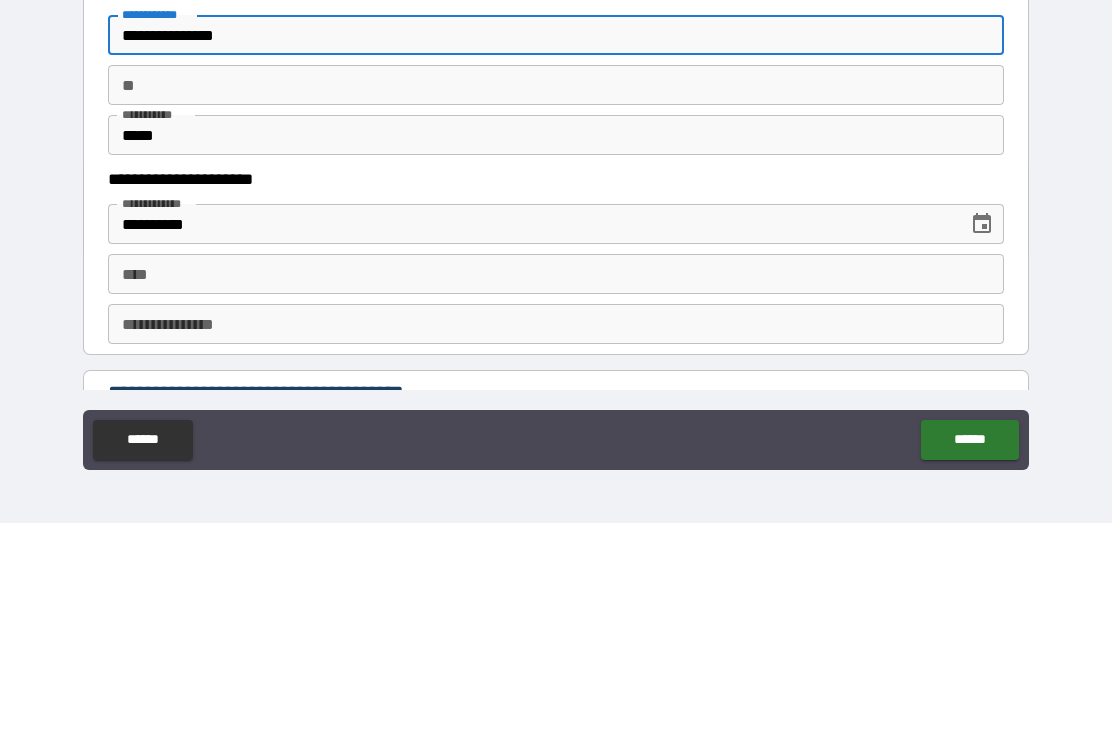 scroll, scrollTop: 1834, scrollLeft: 0, axis: vertical 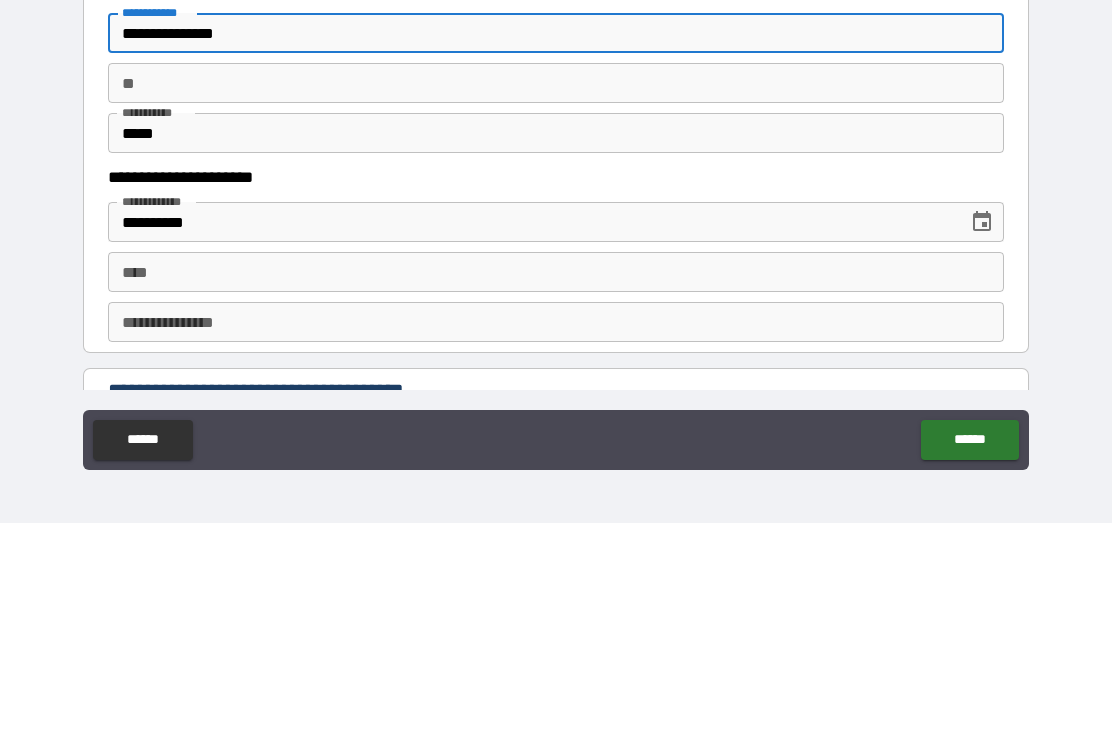 type on "**********" 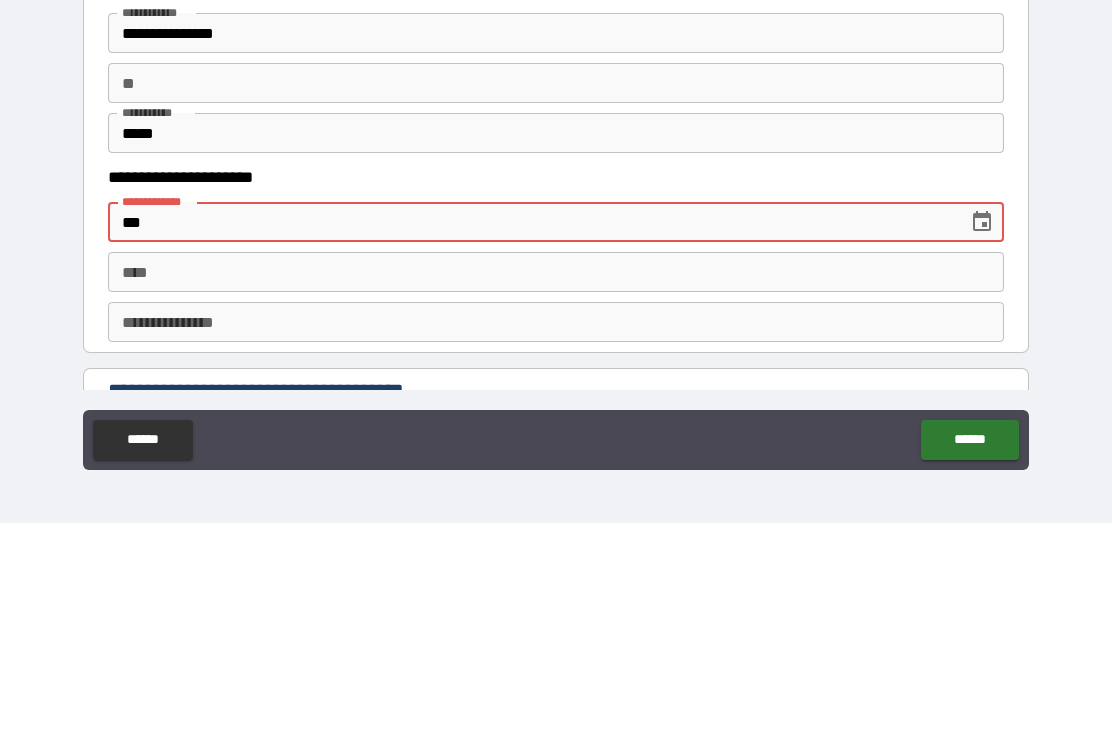 type on "*" 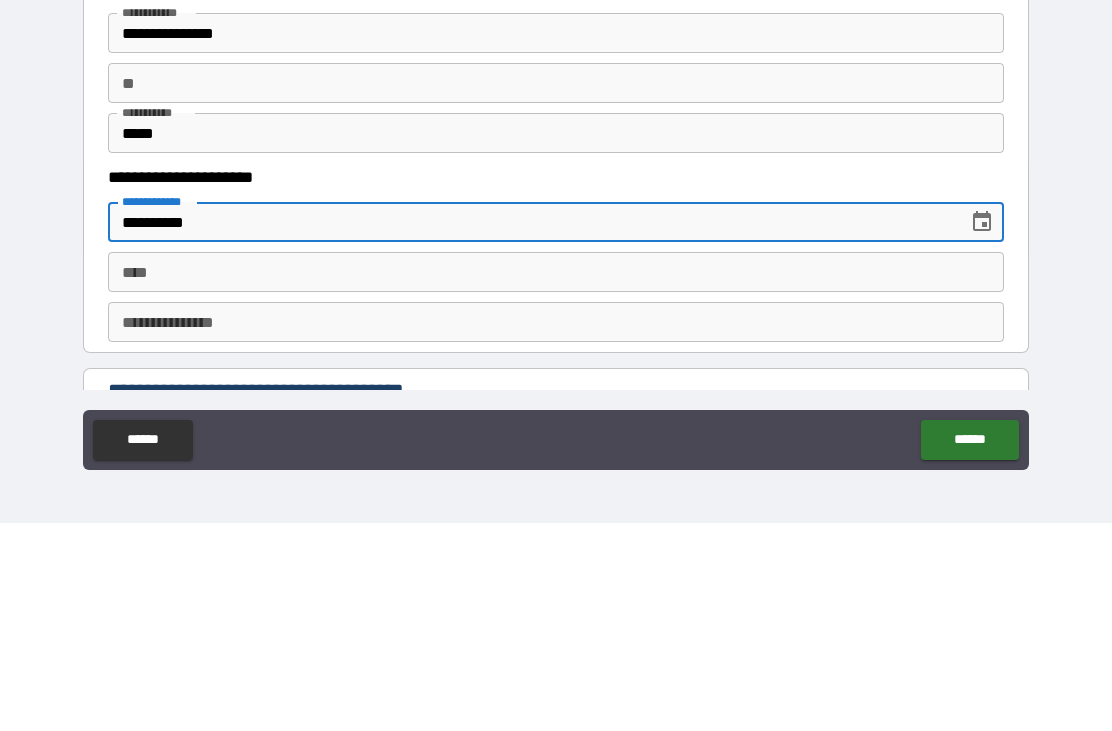 click on "**********" at bounding box center [531, 430] 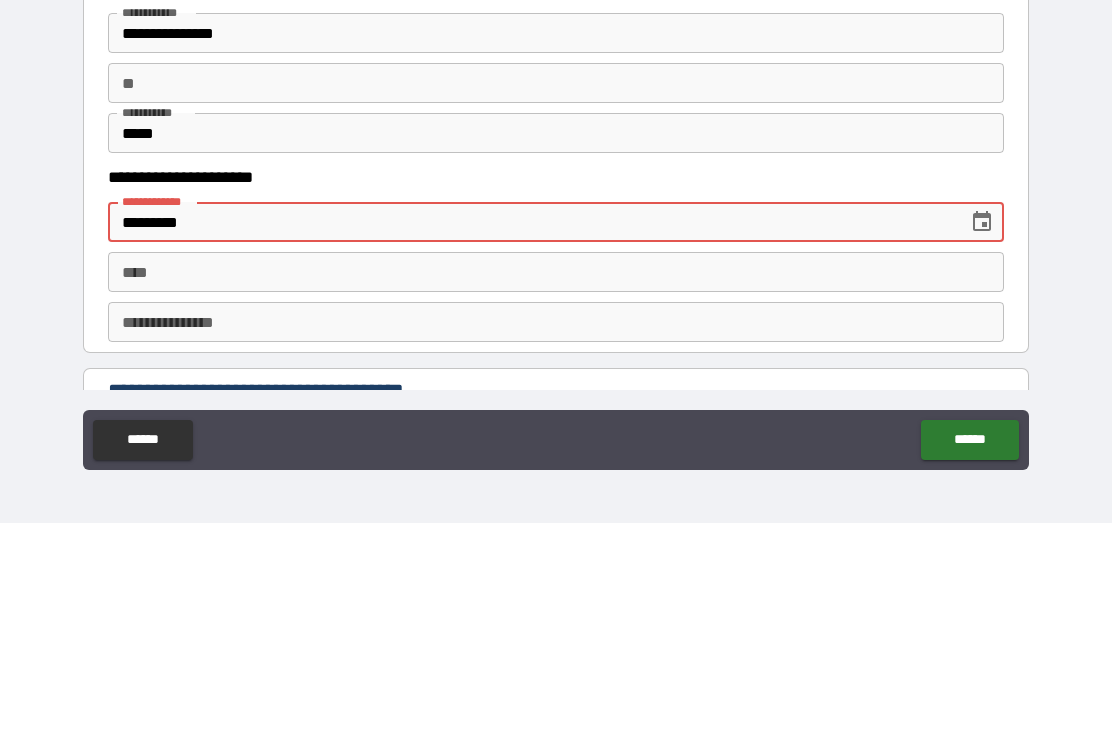 type on "**********" 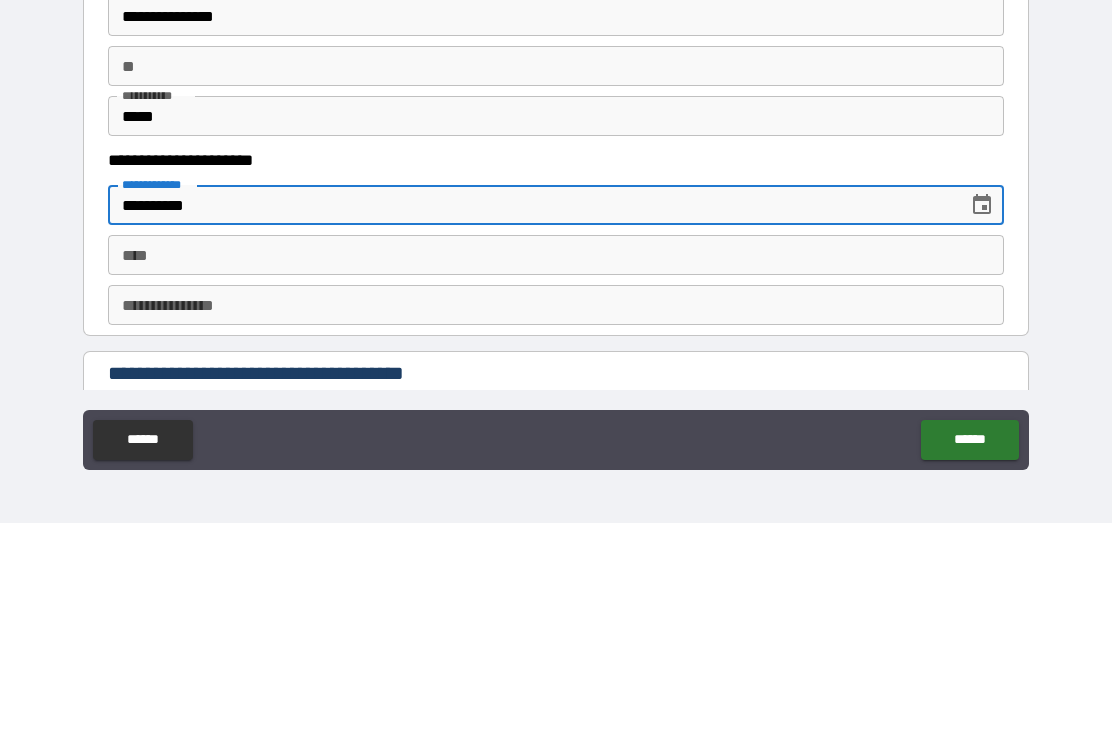 scroll, scrollTop: 1853, scrollLeft: 0, axis: vertical 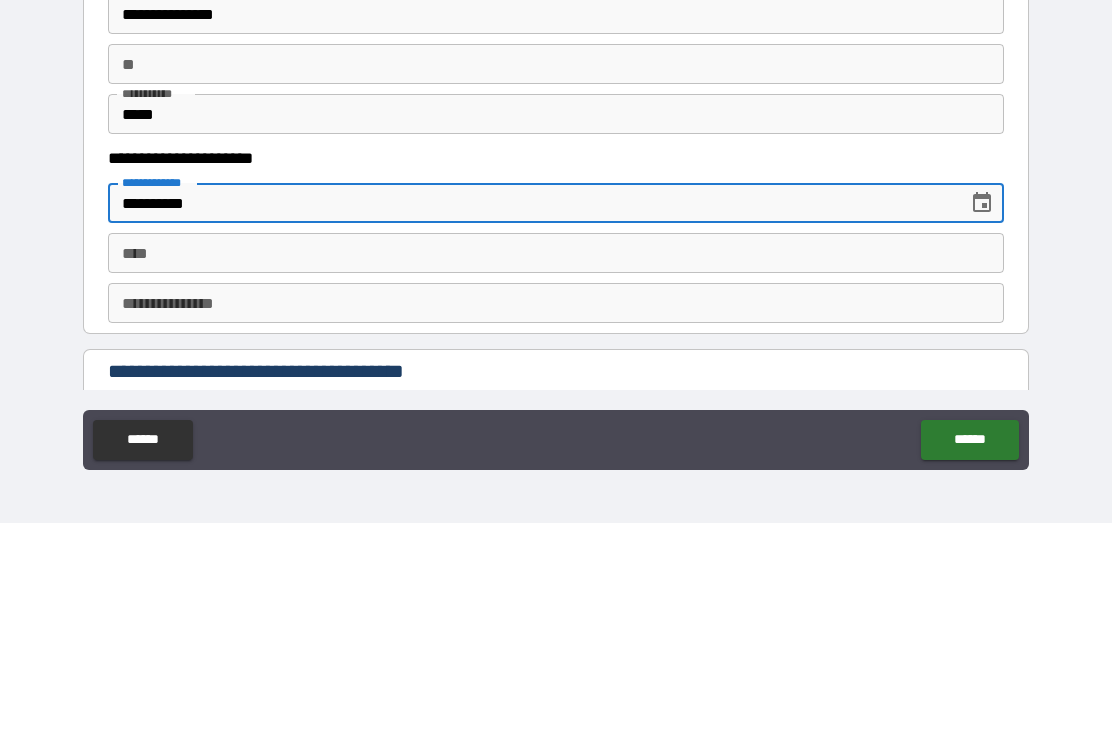 click on "****" at bounding box center [556, 461] 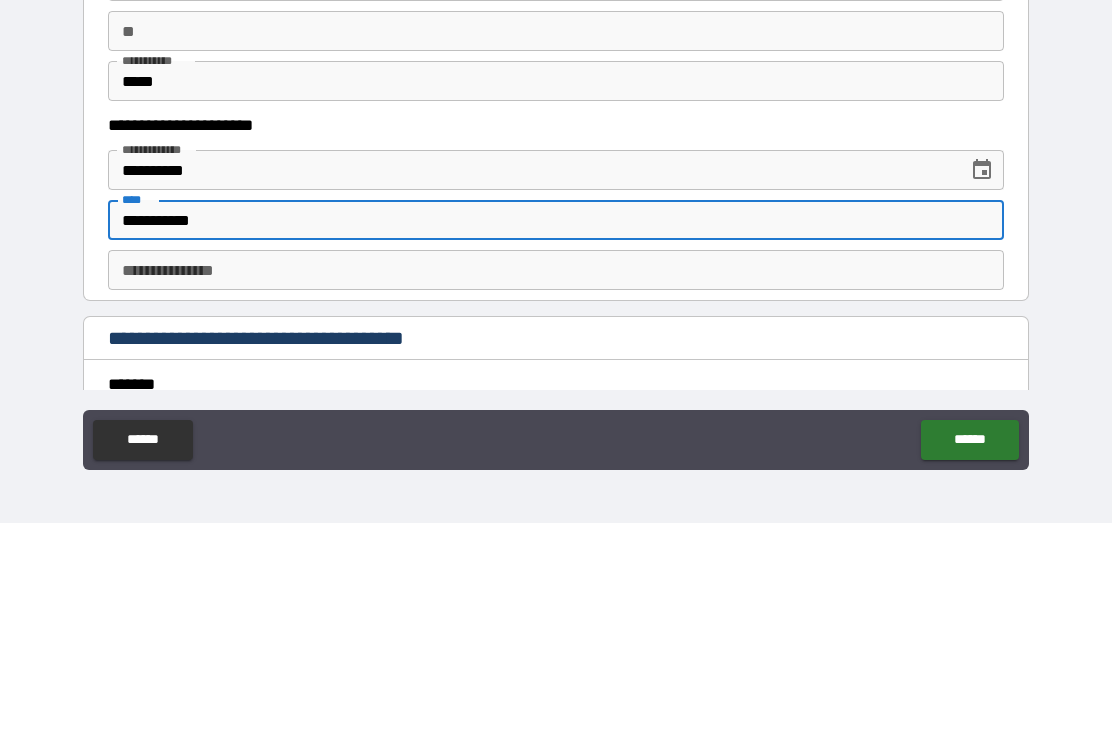 scroll, scrollTop: 1893, scrollLeft: 0, axis: vertical 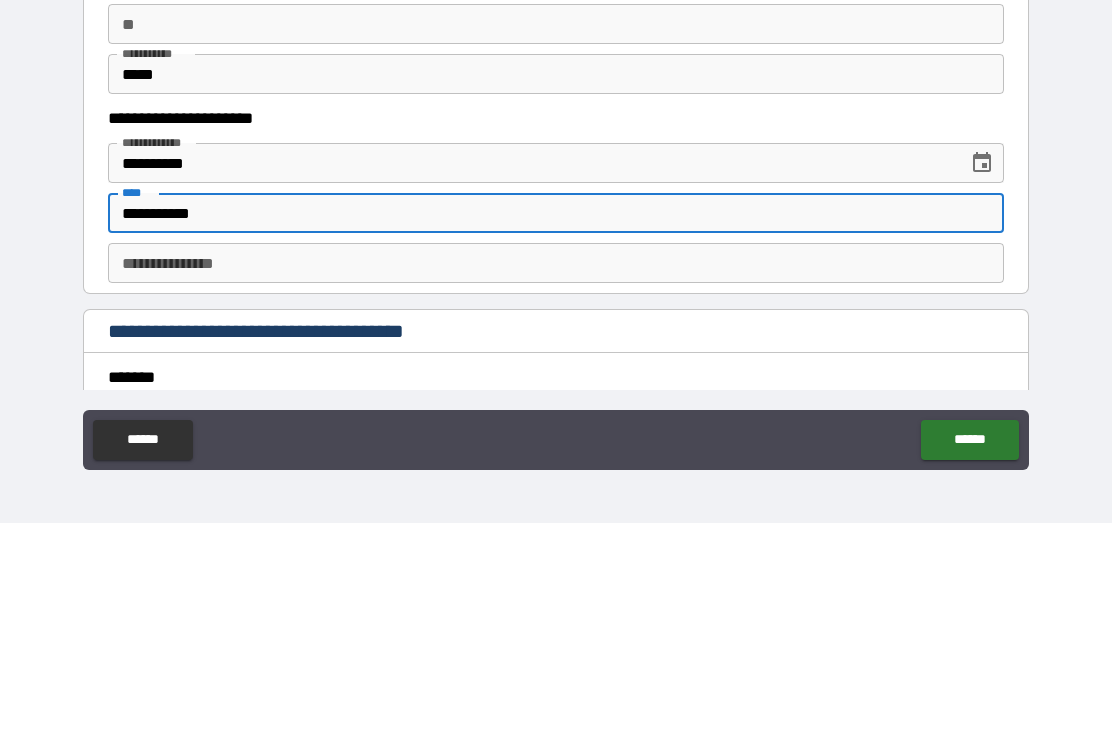 type on "**********" 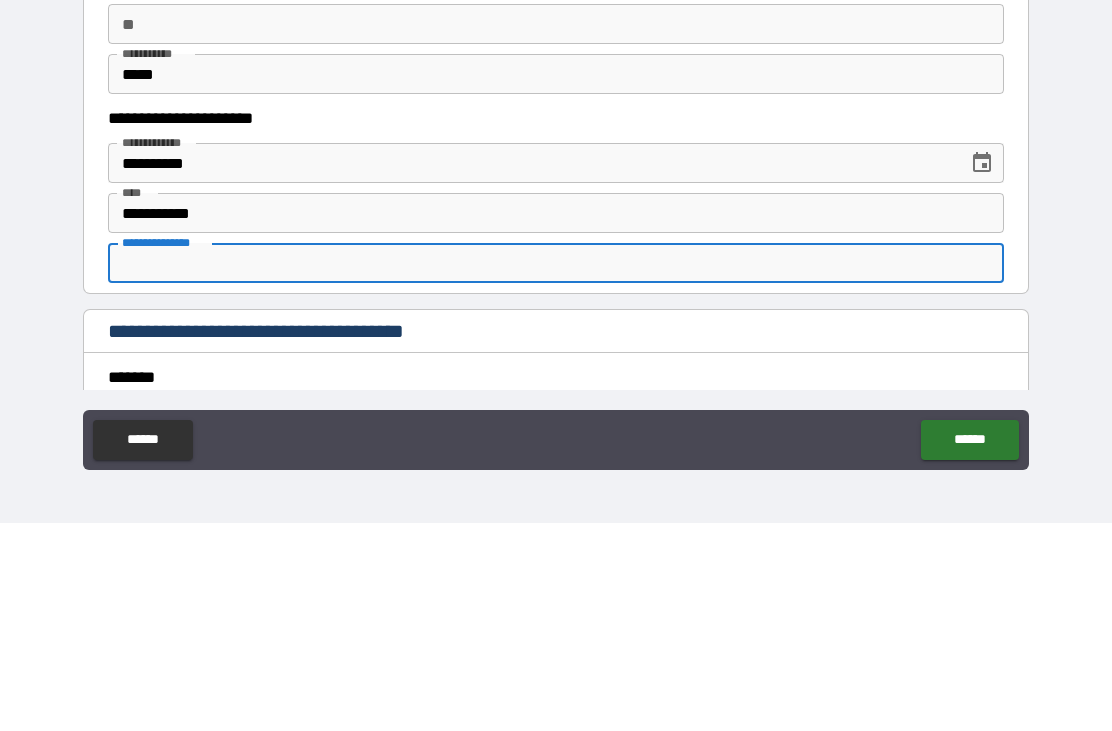 type on "*" 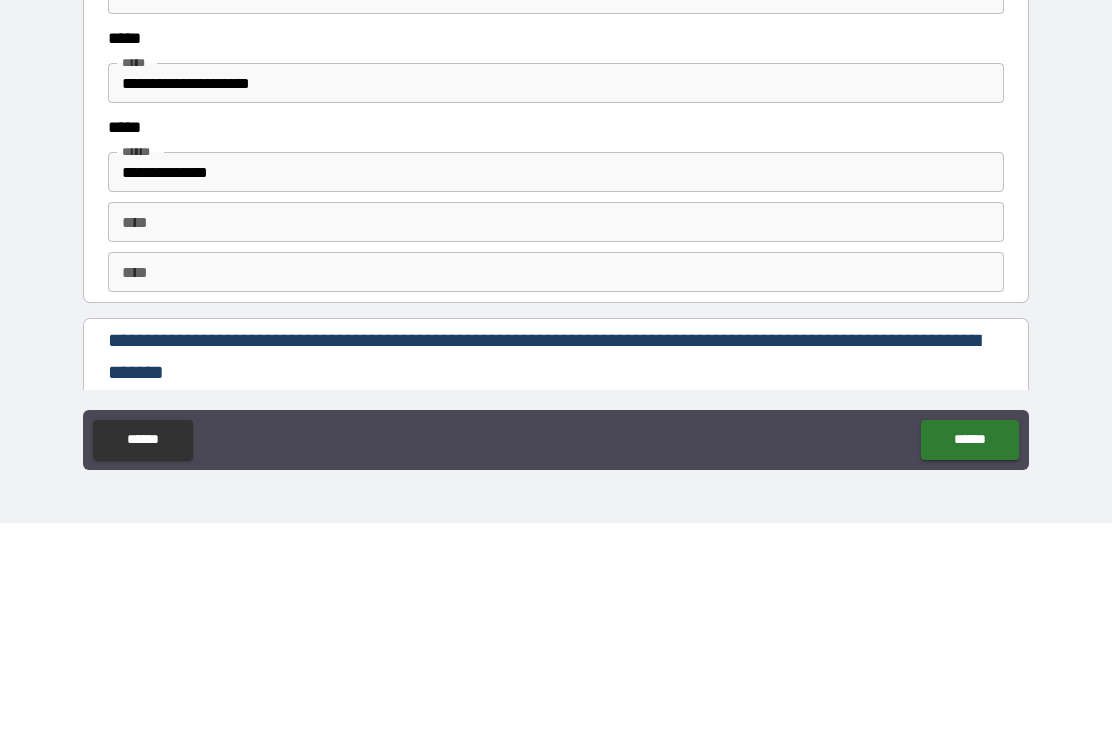 scroll, scrollTop: 2520, scrollLeft: 0, axis: vertical 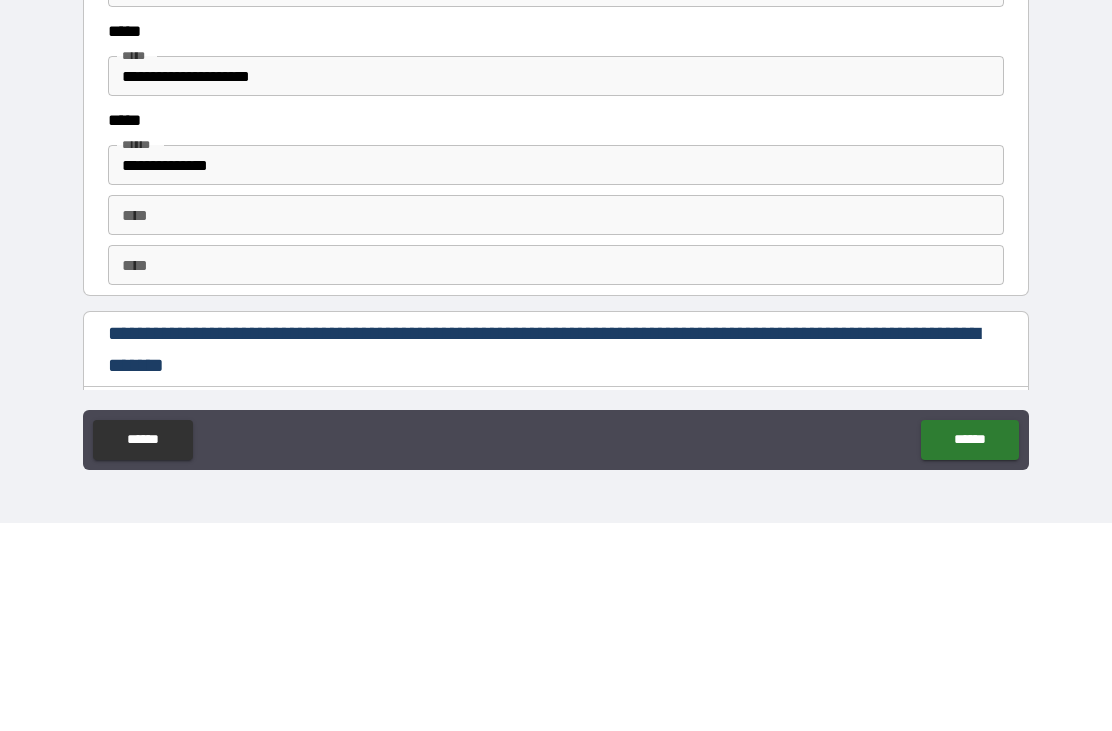 type on "**********" 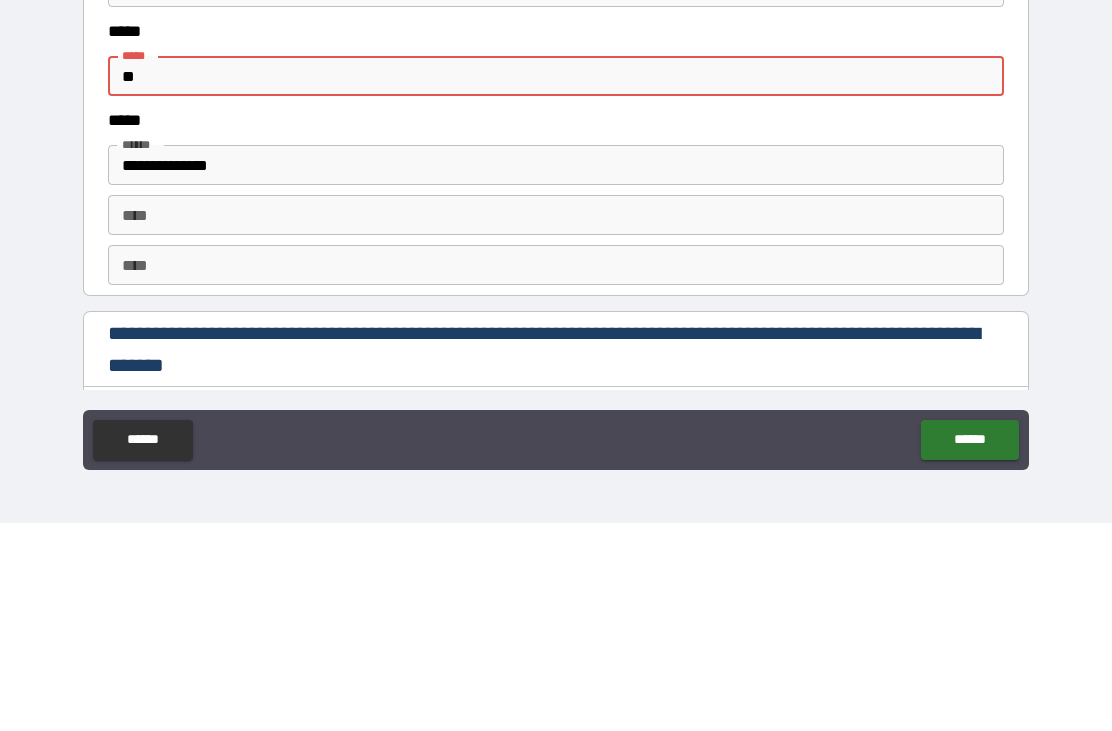 type on "*" 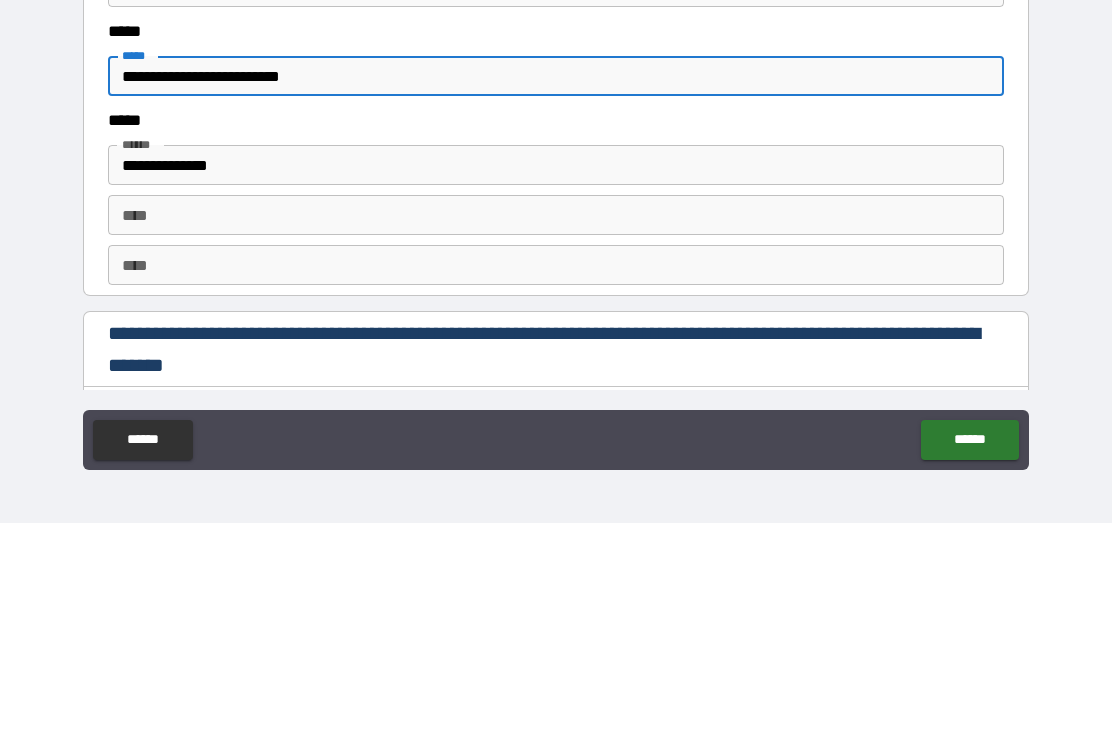 type on "**********" 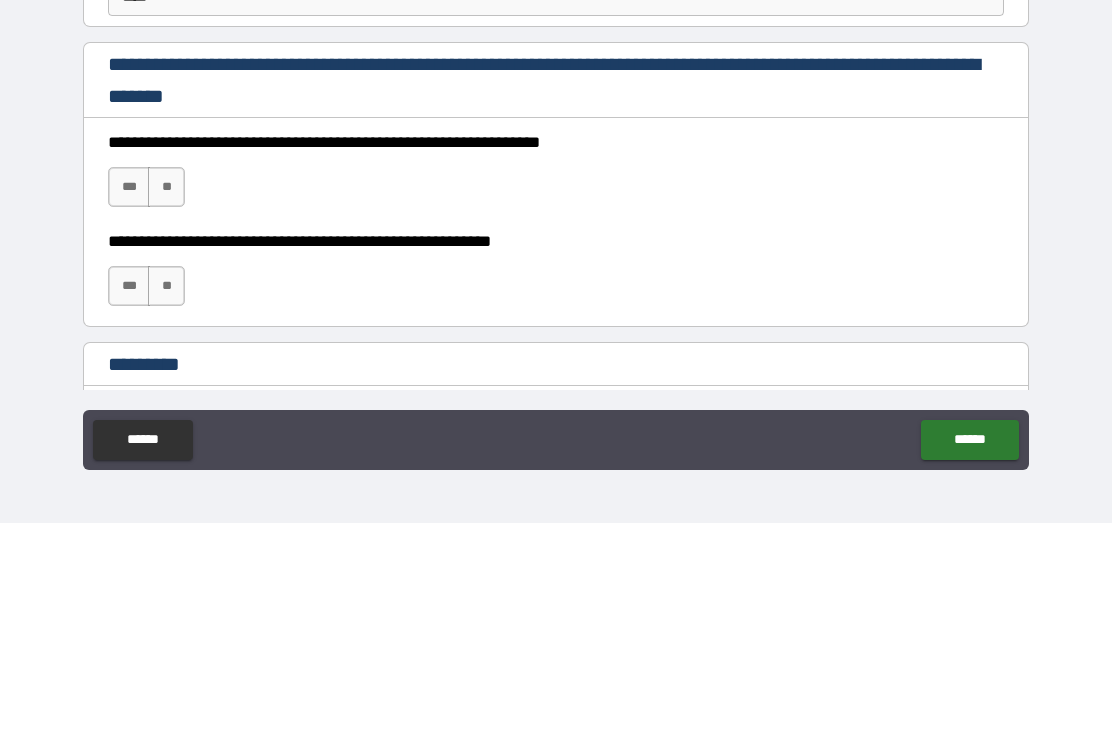 scroll, scrollTop: 2791, scrollLeft: 0, axis: vertical 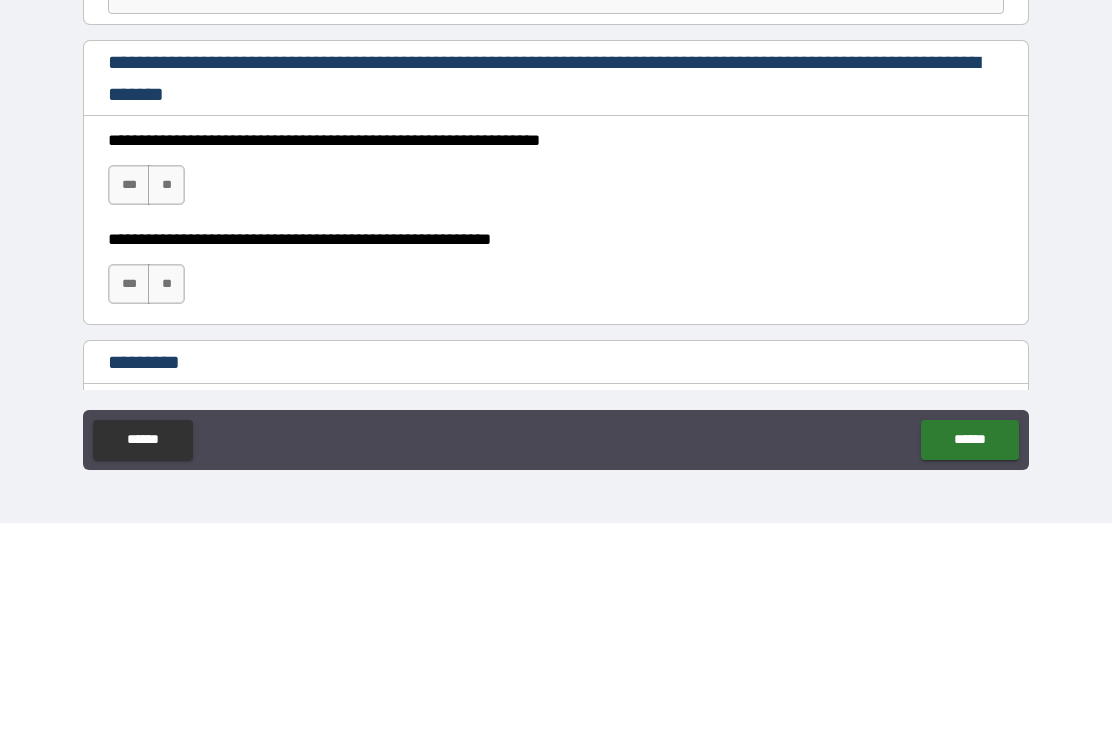 type on "**********" 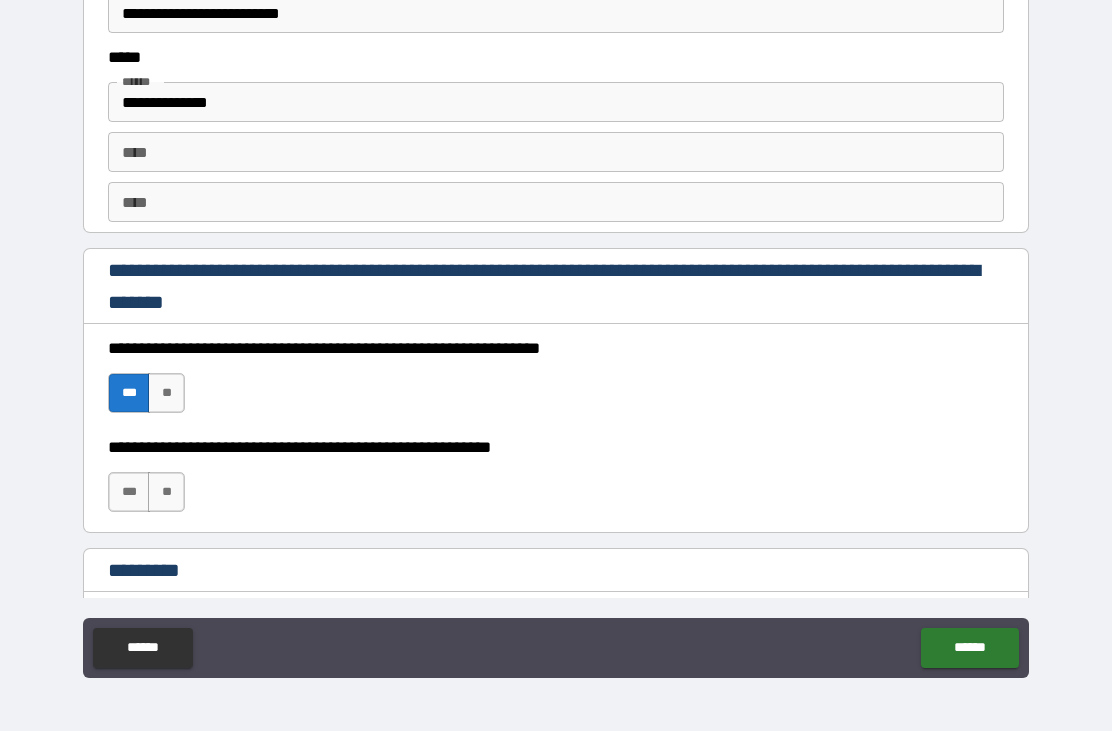 click on "***" at bounding box center (129, 492) 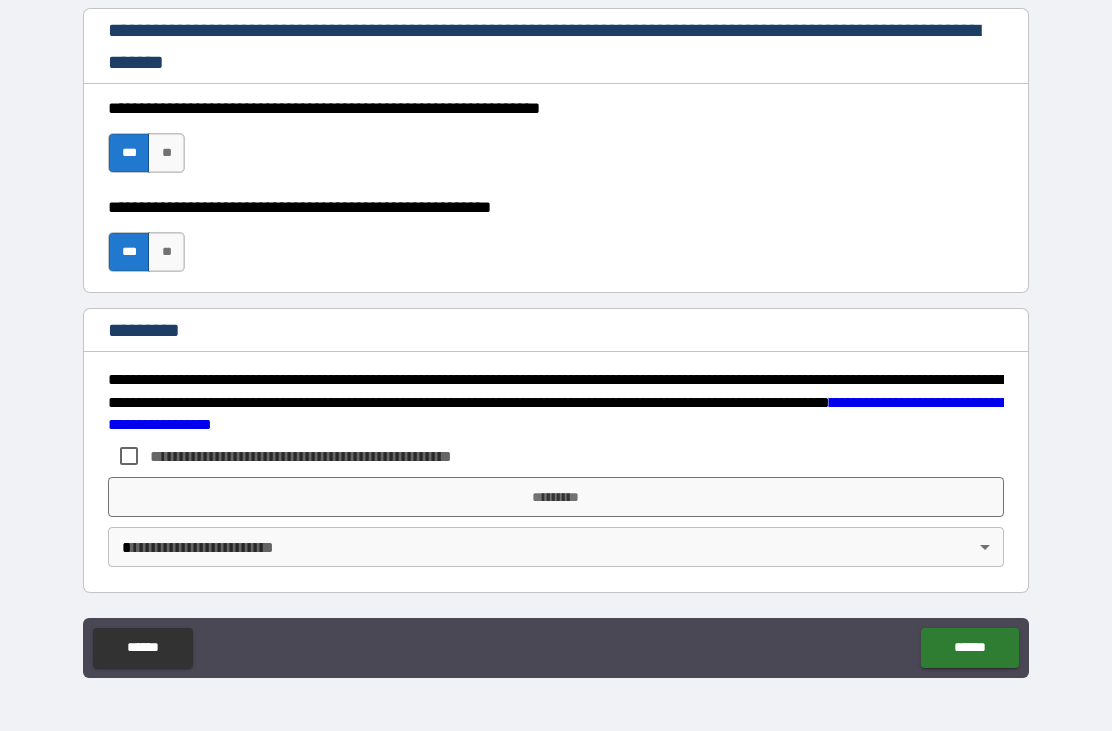scroll, scrollTop: 3031, scrollLeft: 0, axis: vertical 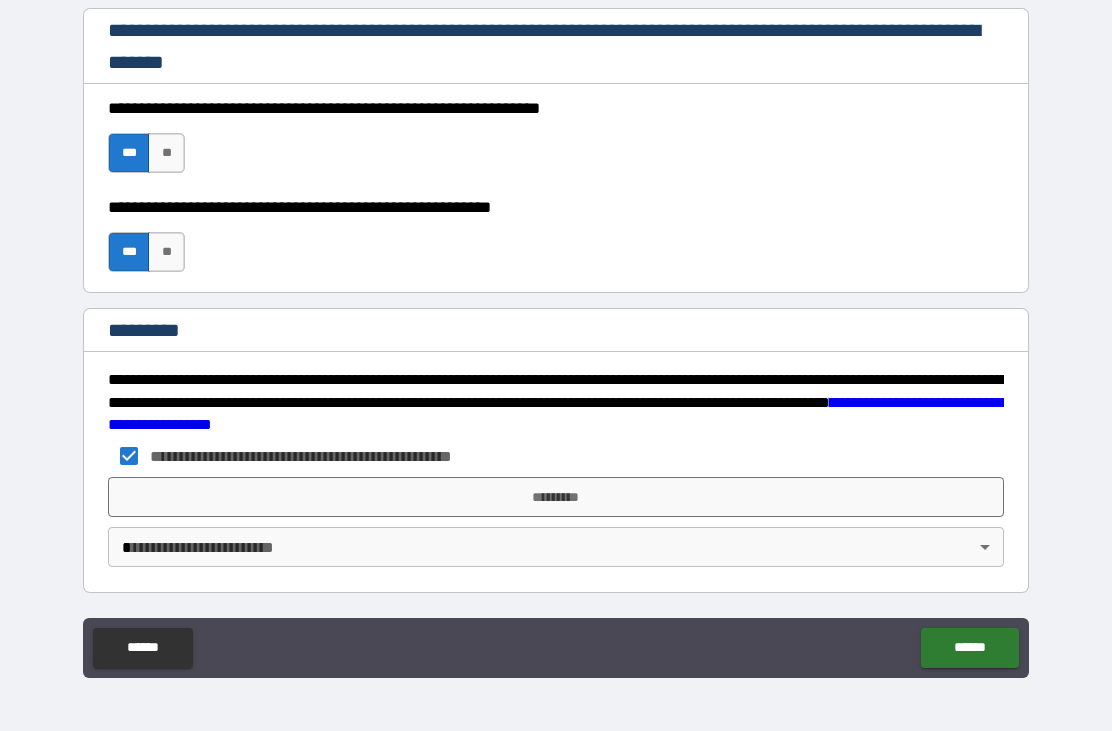 click on "*********" at bounding box center [556, 497] 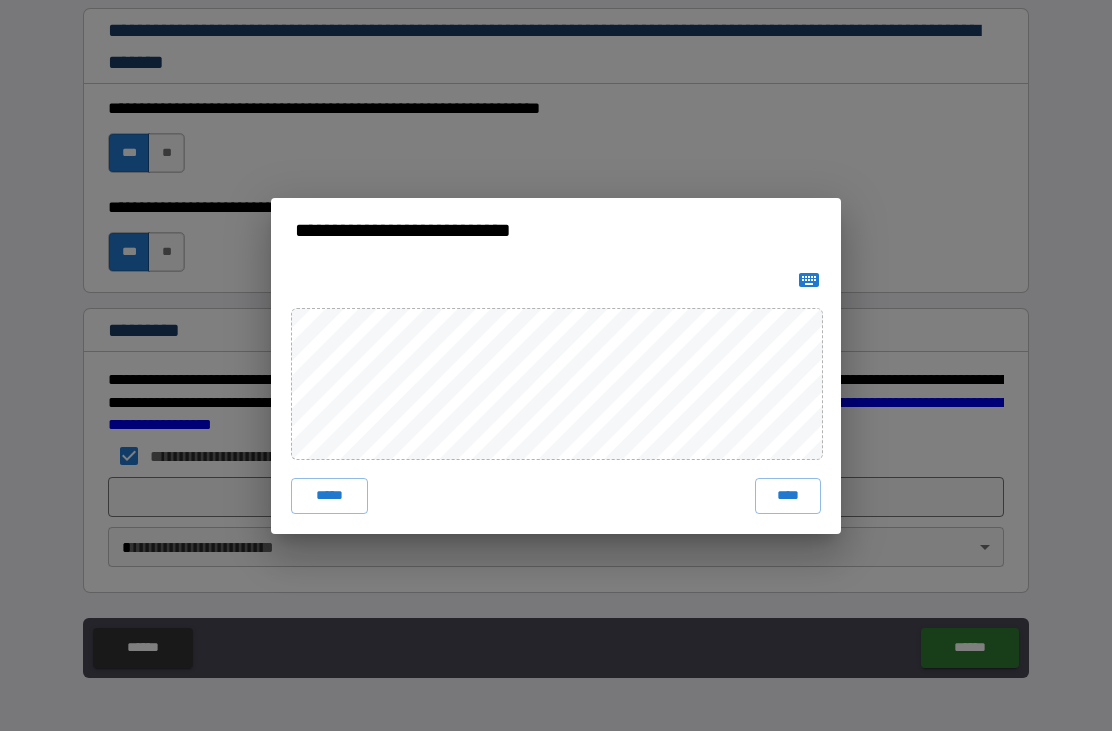 click on "****" at bounding box center (788, 496) 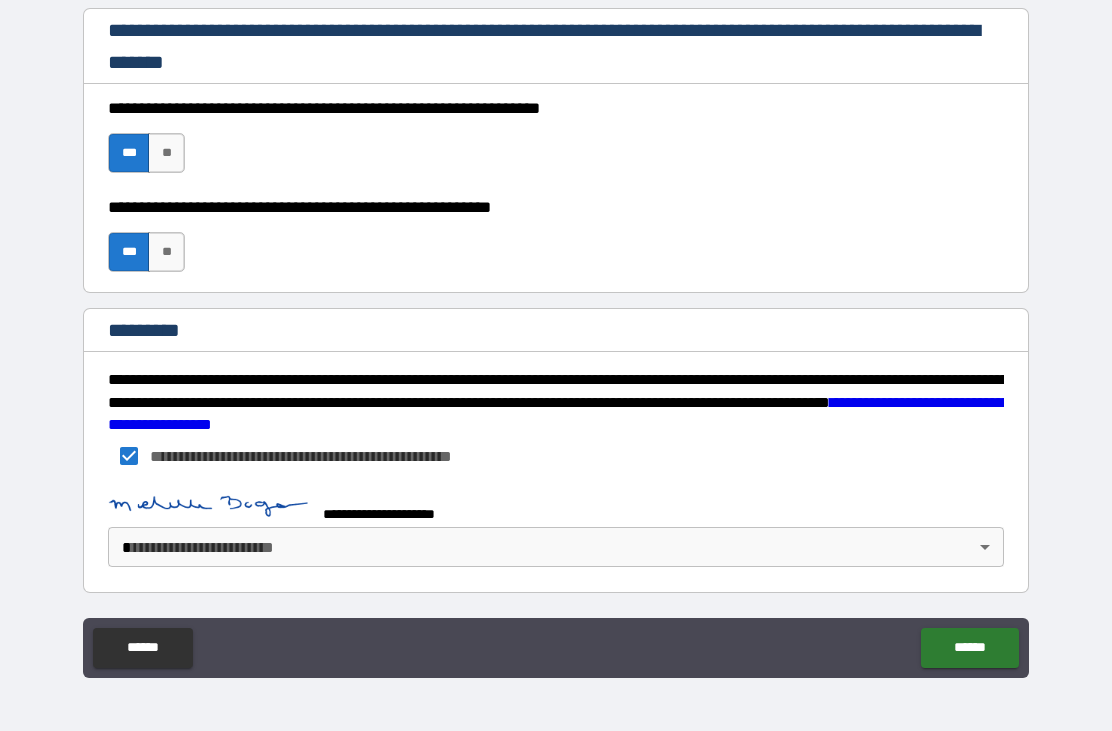 scroll, scrollTop: 3021, scrollLeft: 0, axis: vertical 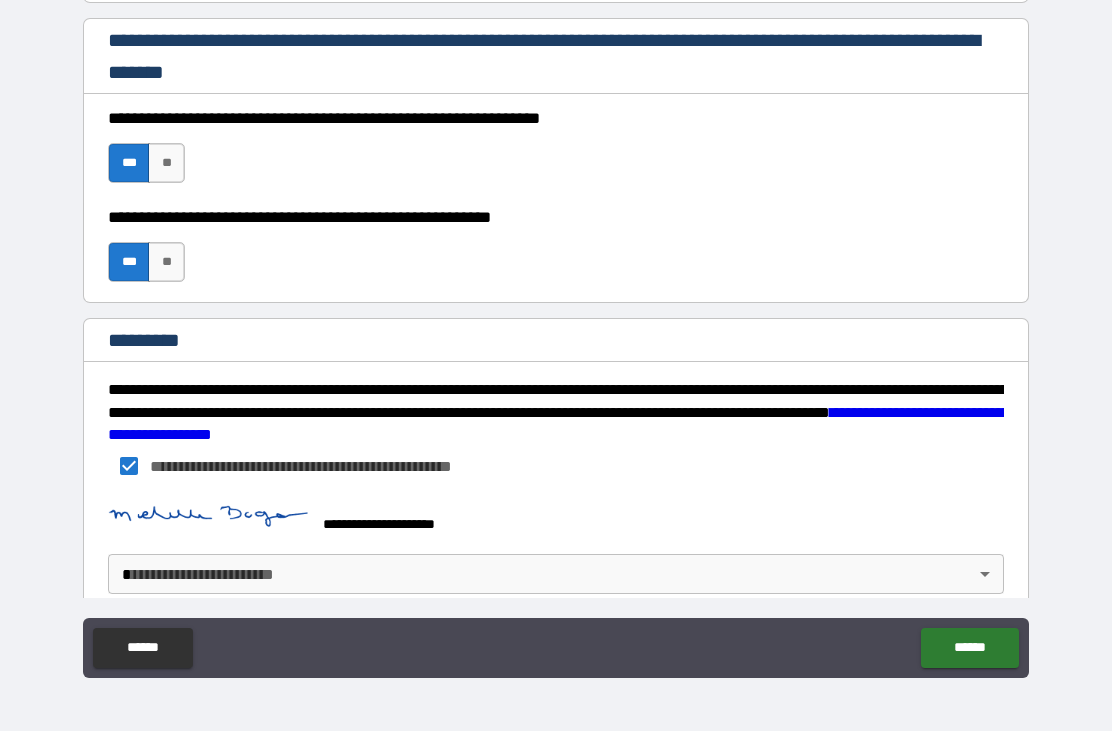 click on "**********" at bounding box center [556, 333] 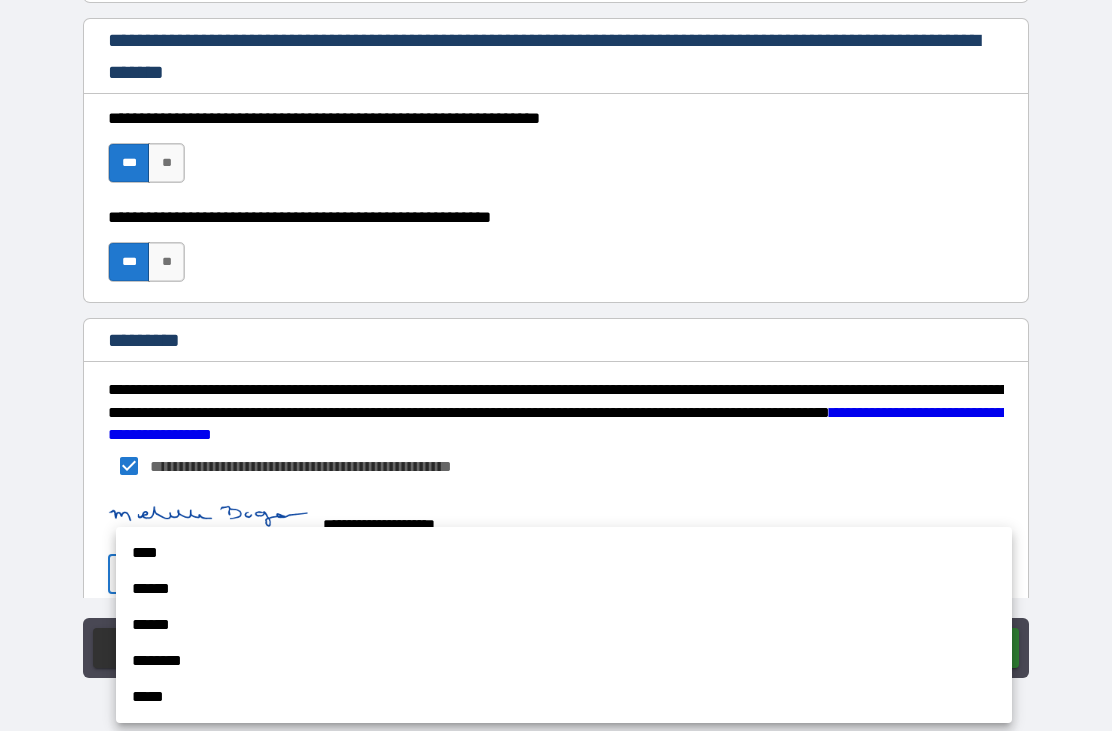 click on "****" at bounding box center [564, 553] 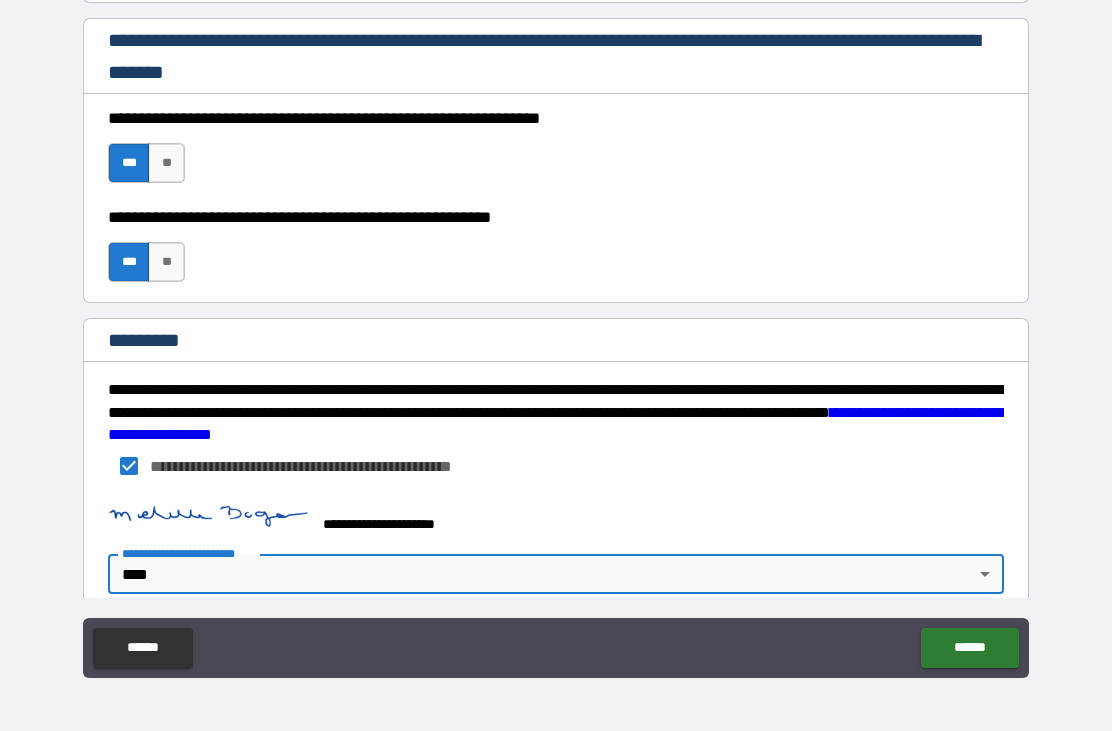 click on "******" at bounding box center (969, 648) 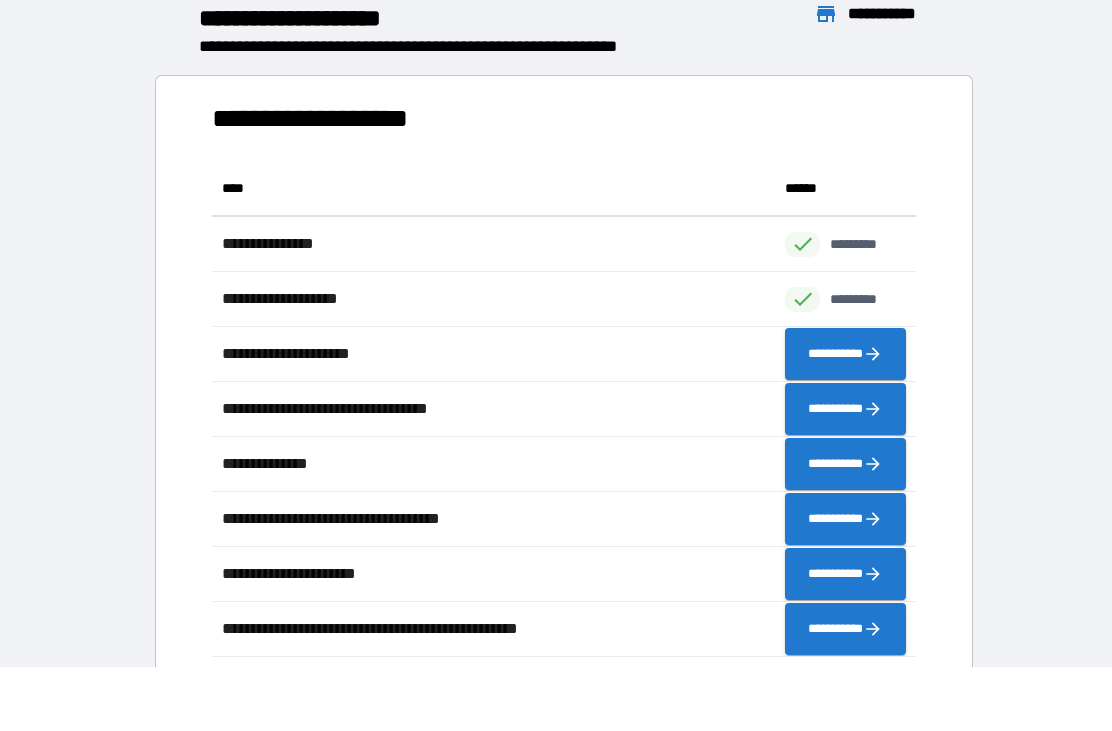 scroll, scrollTop: 496, scrollLeft: 704, axis: both 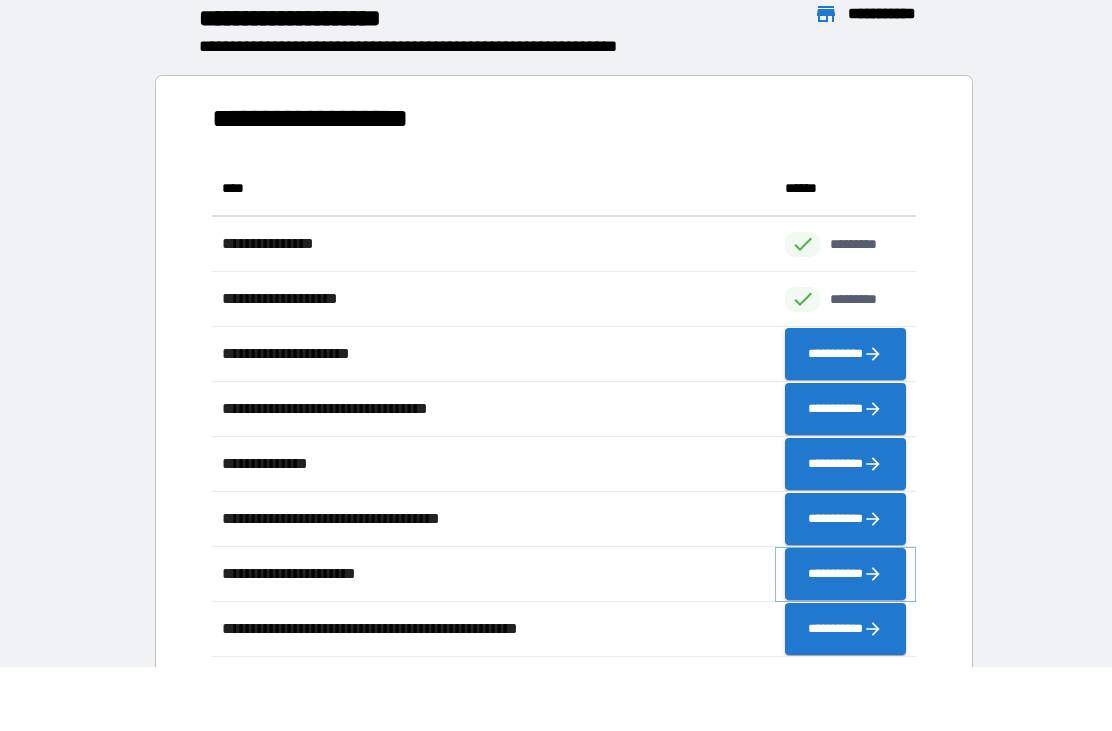click on "**********" at bounding box center (845, 574) 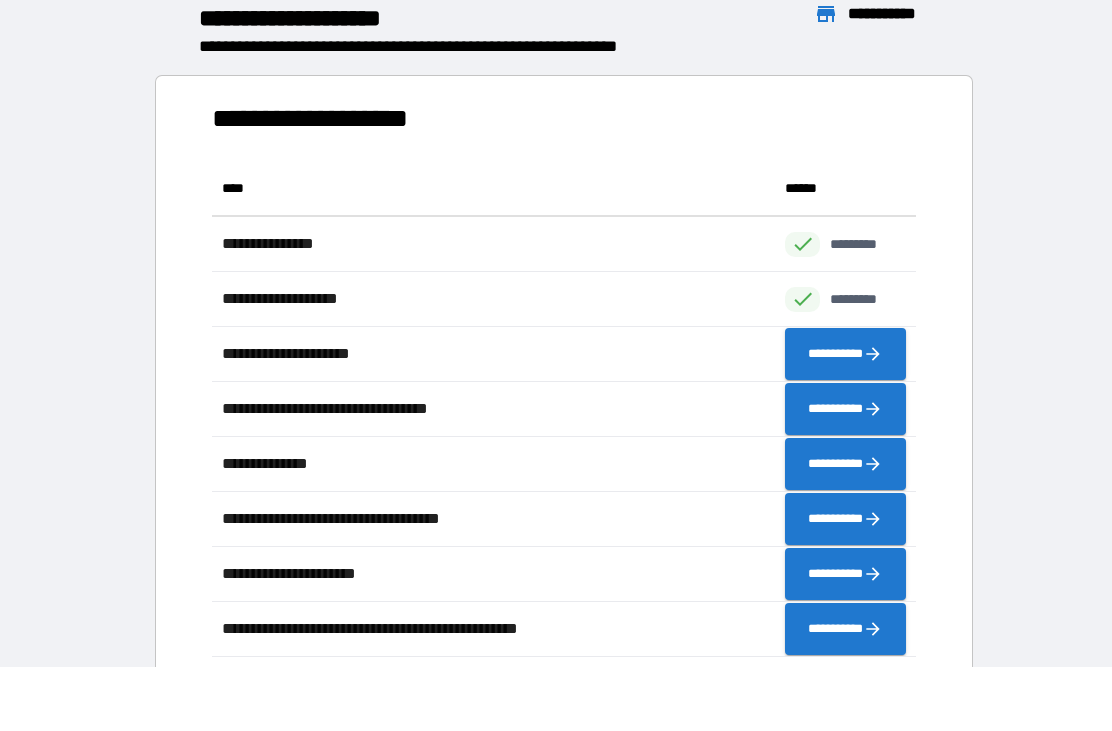 scroll, scrollTop: 1, scrollLeft: 1, axis: both 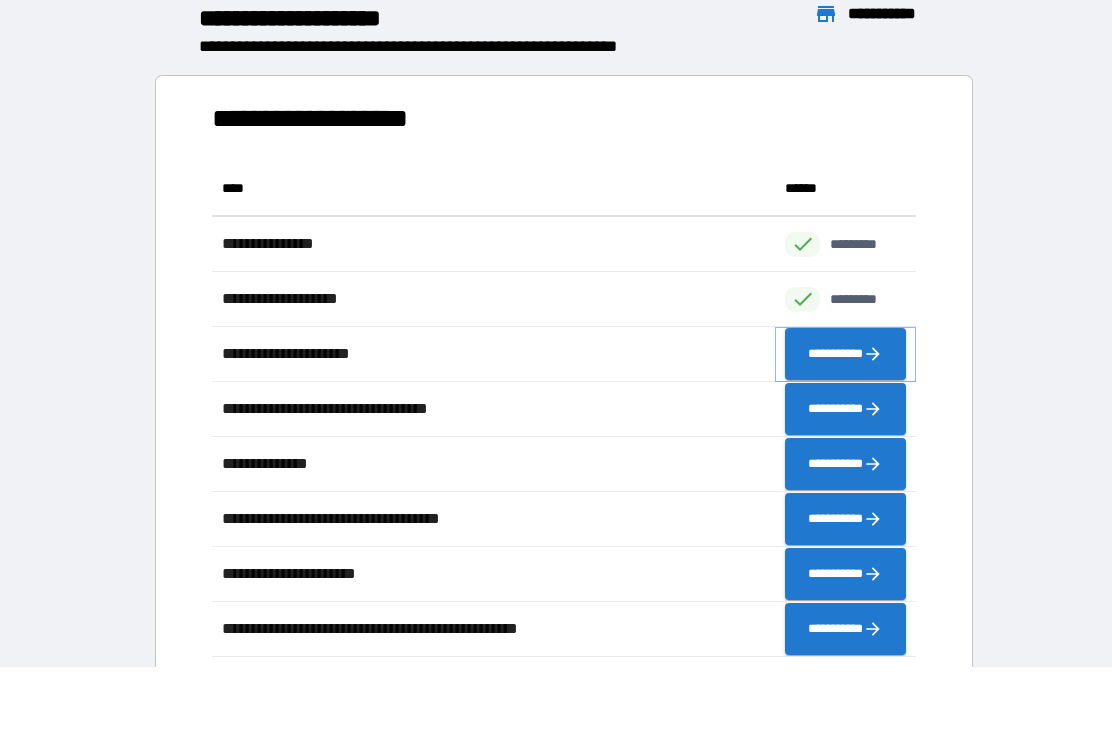 click on "**********" at bounding box center (845, 354) 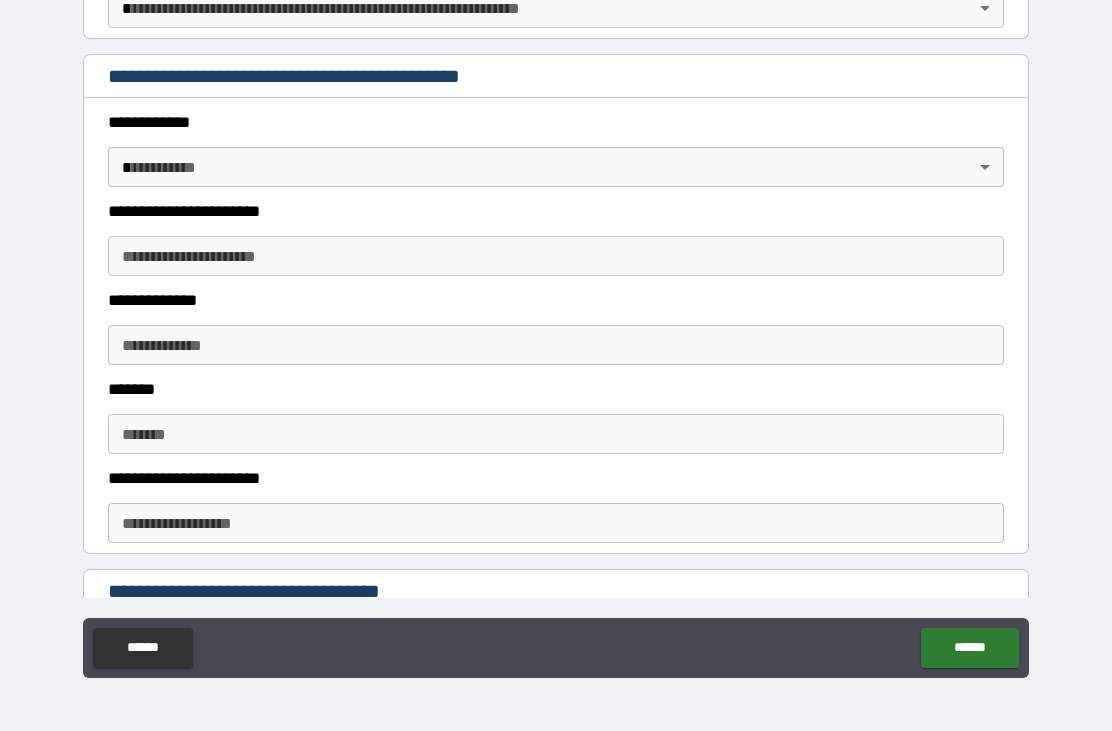 scroll, scrollTop: 423, scrollLeft: 0, axis: vertical 